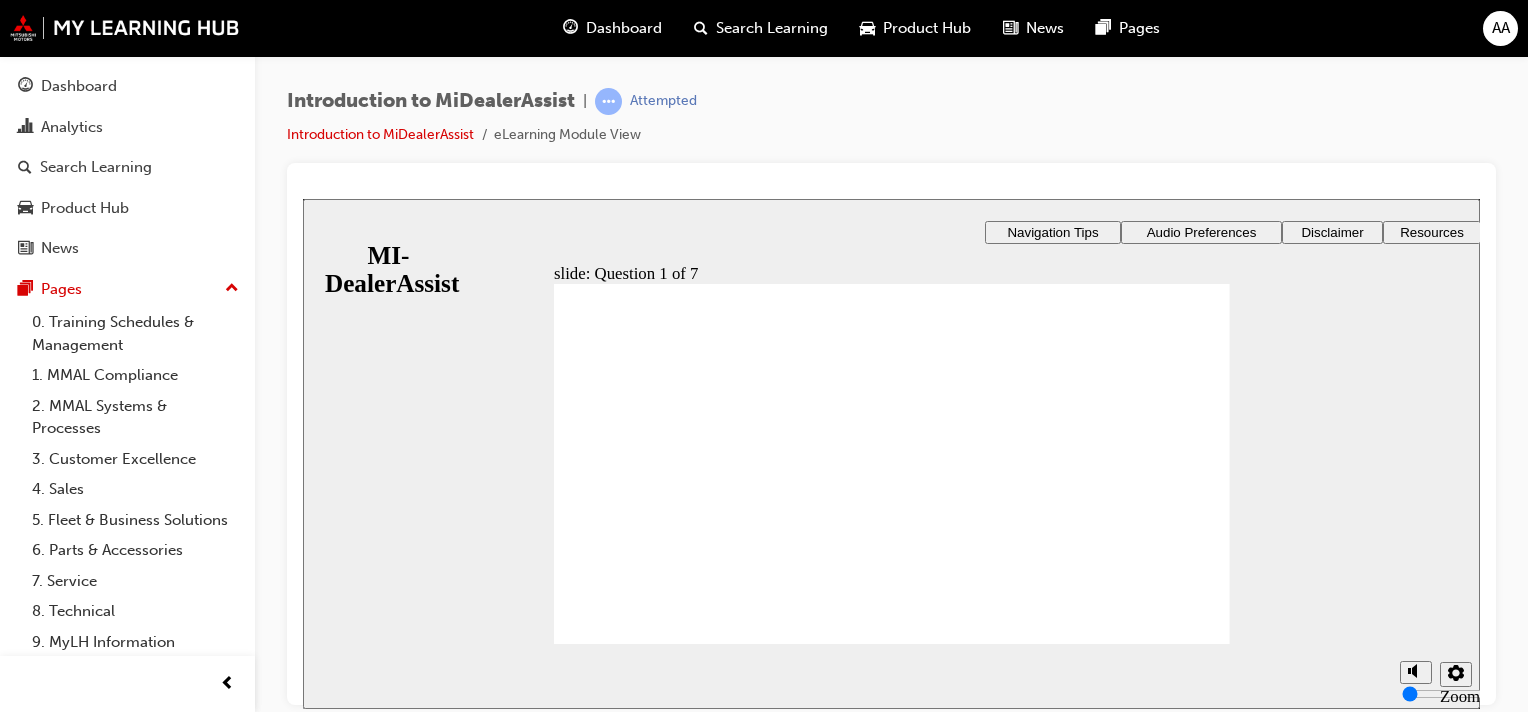 scroll, scrollTop: 0, scrollLeft: 0, axis: both 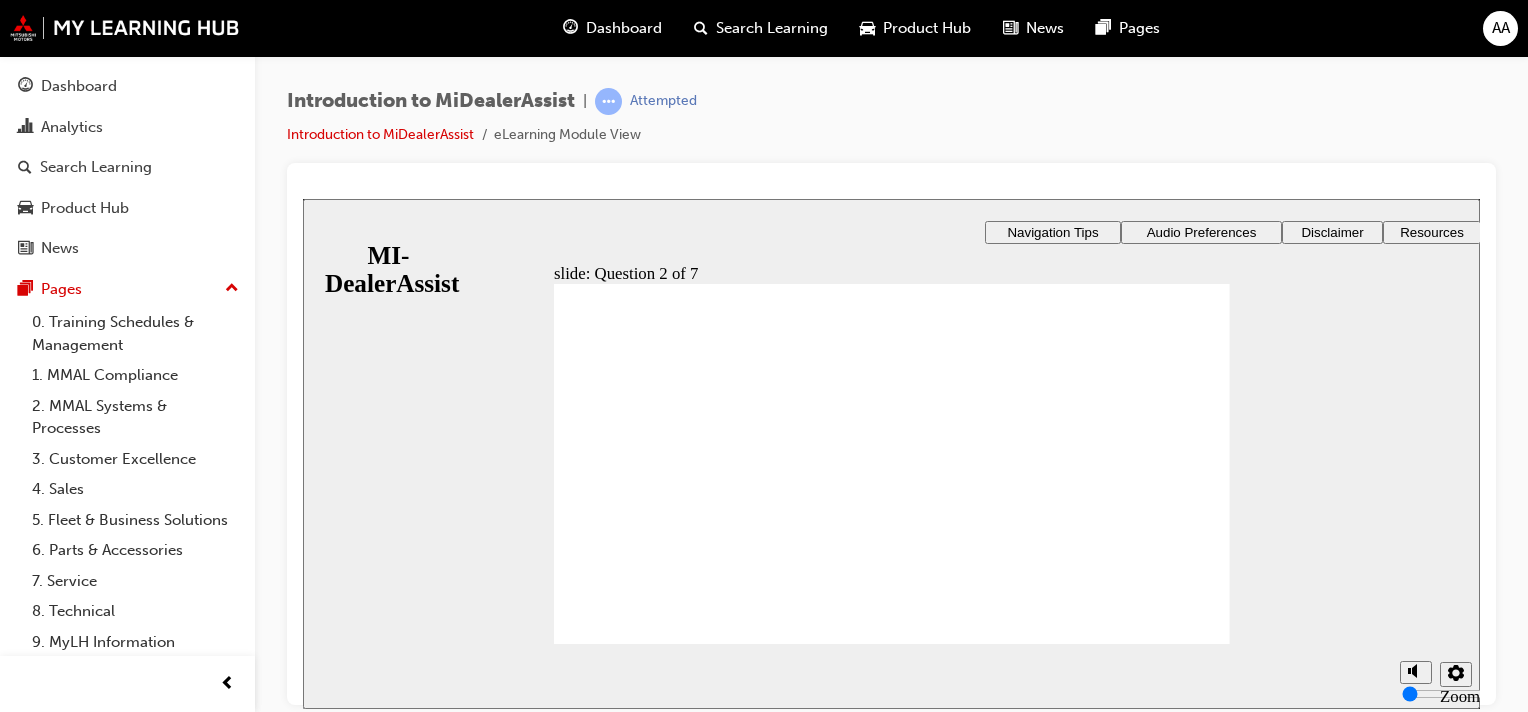 click 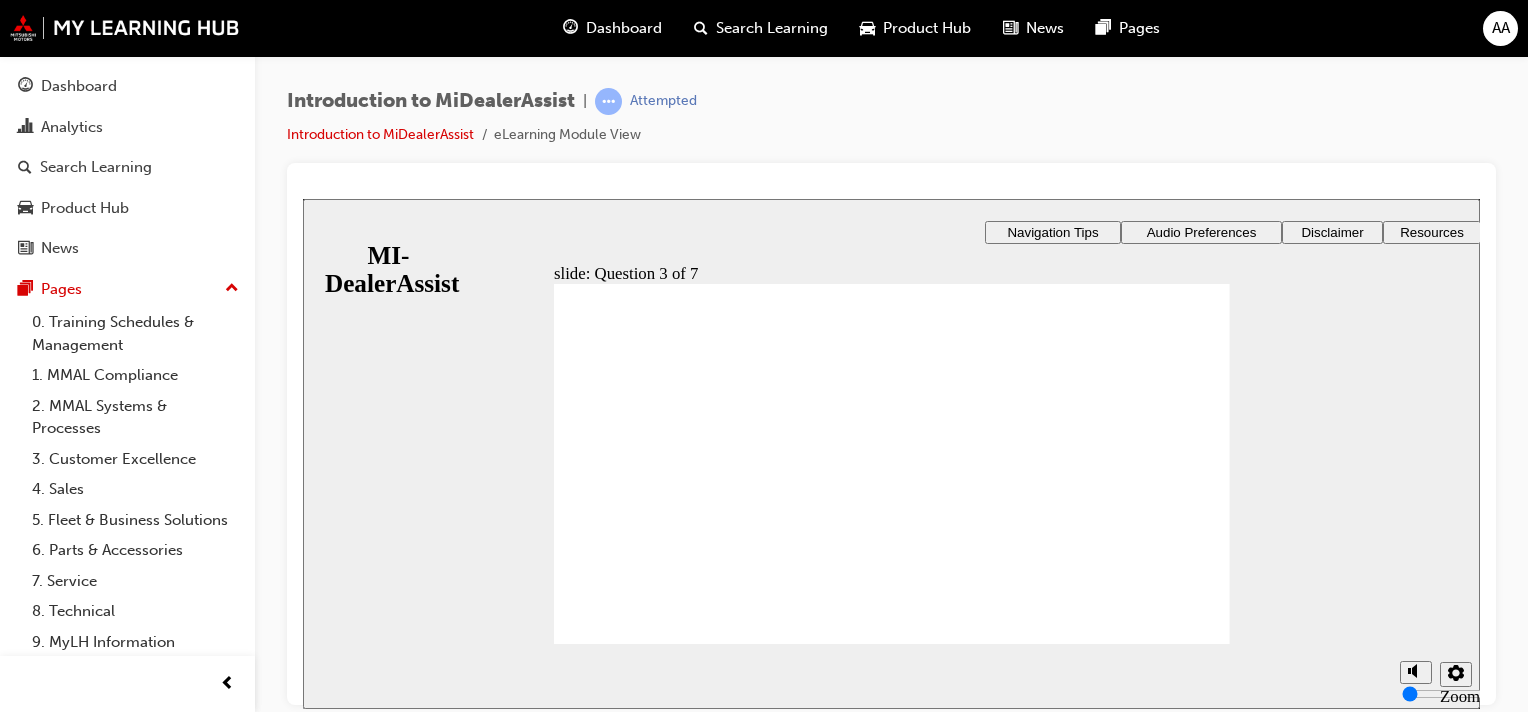 click 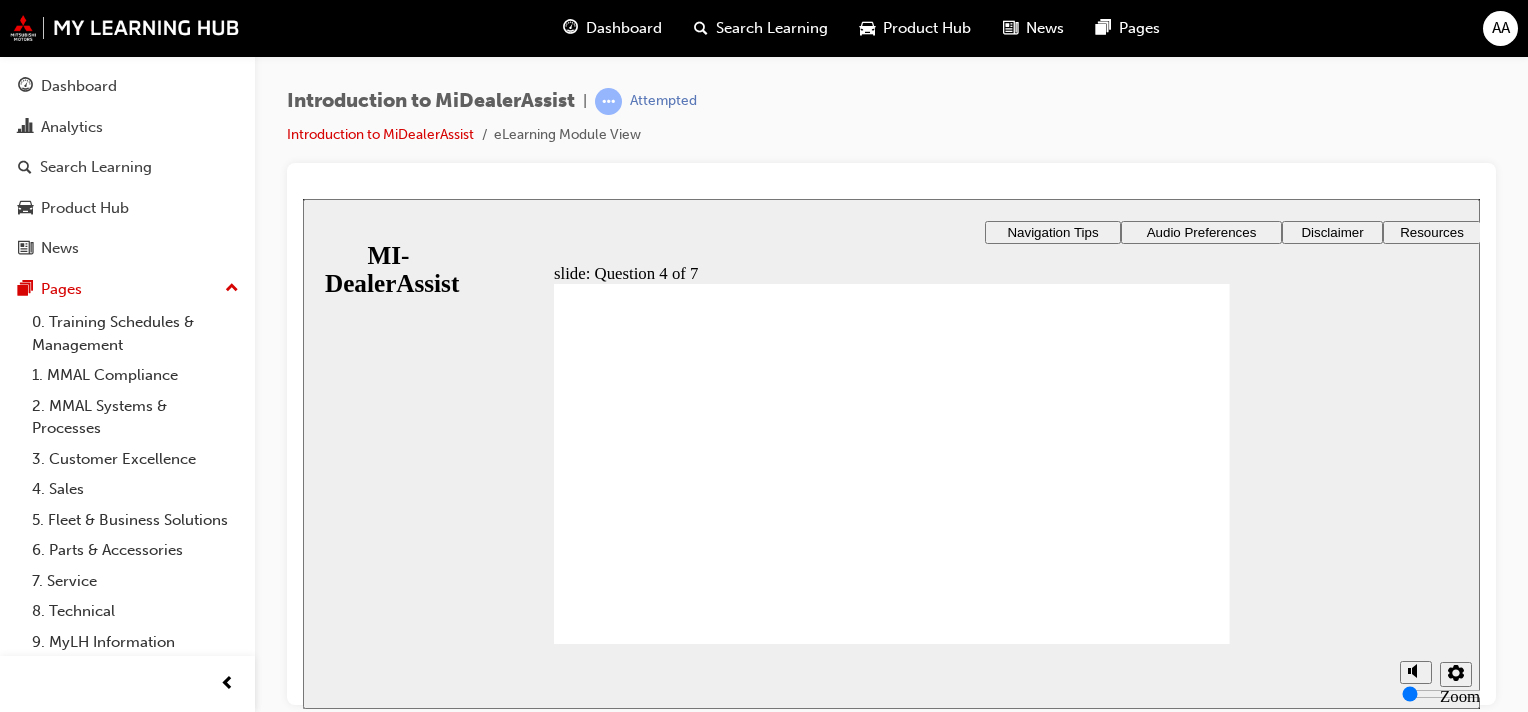 click at bounding box center [892, 1225] 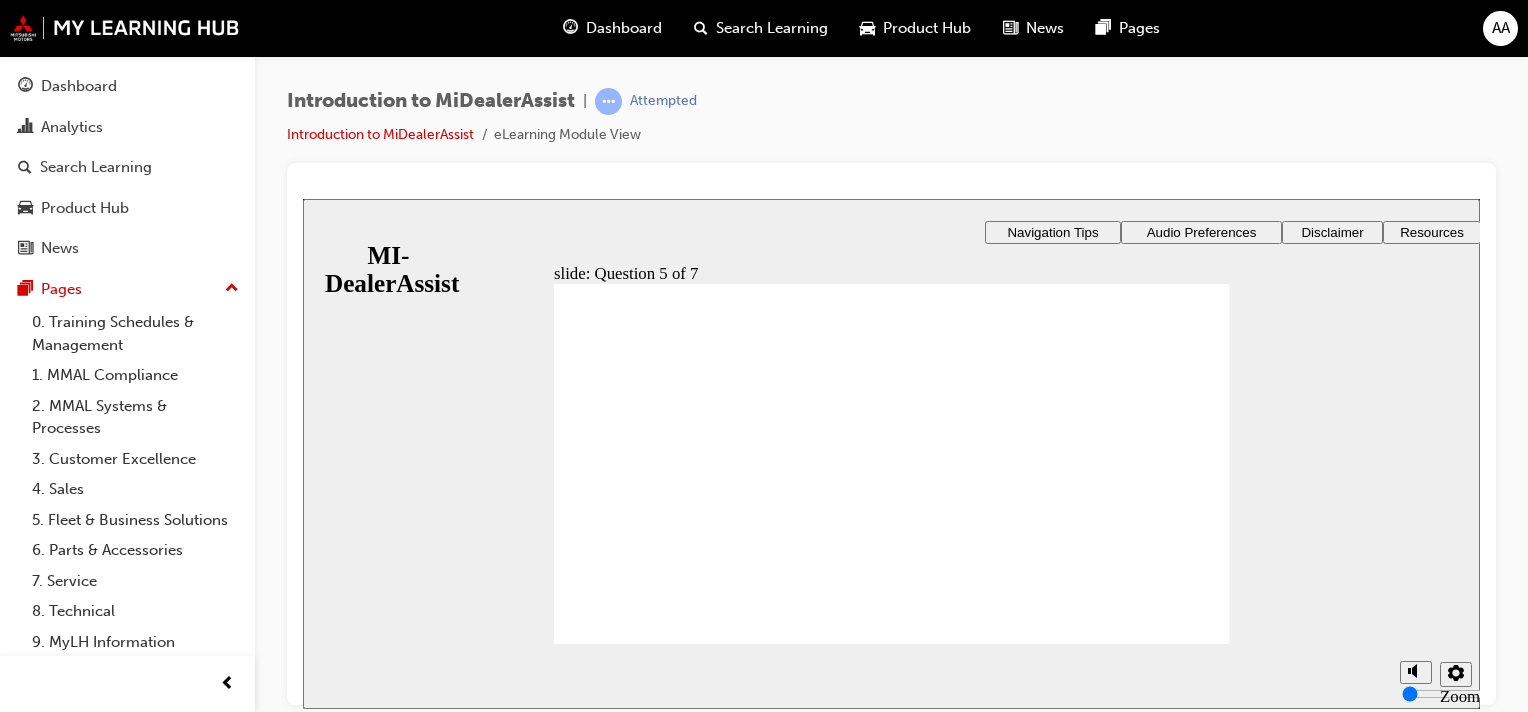 click 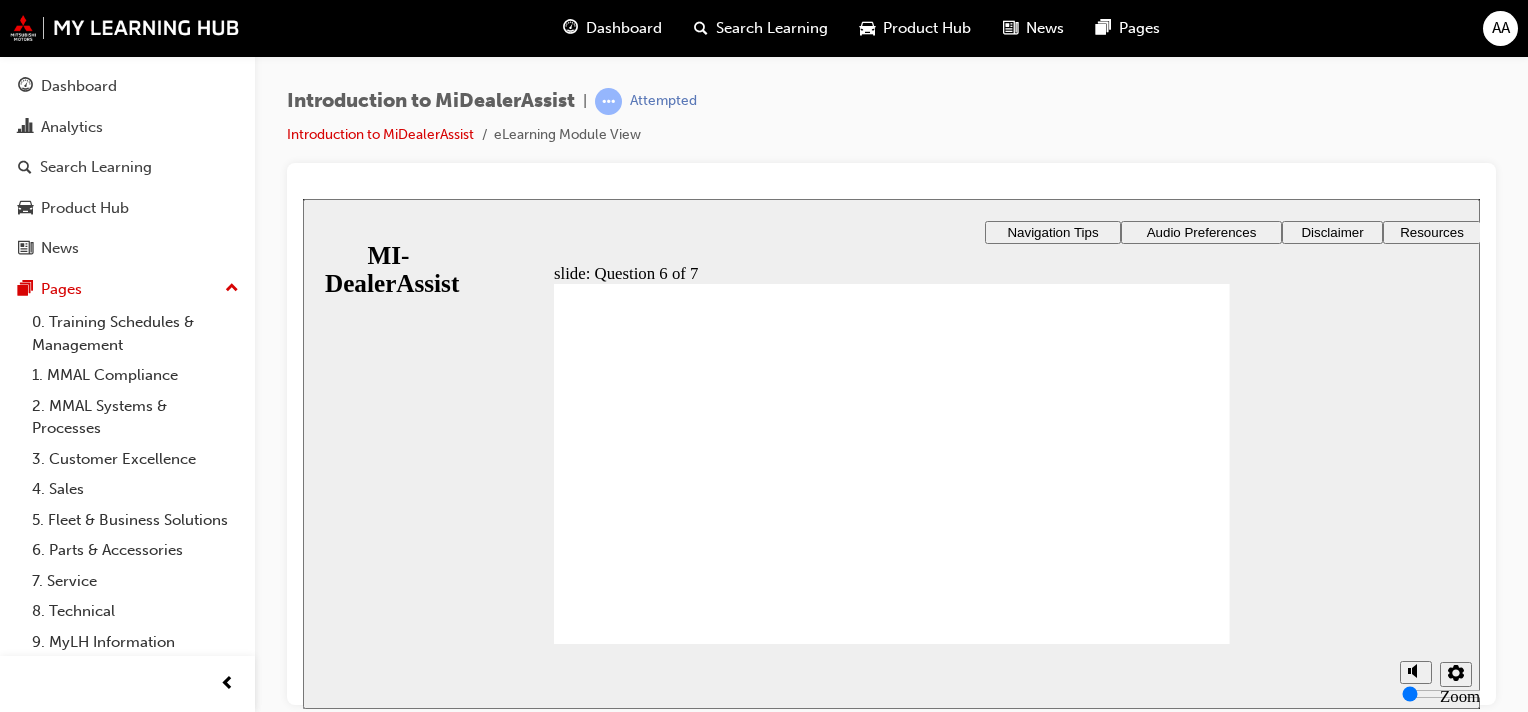 click 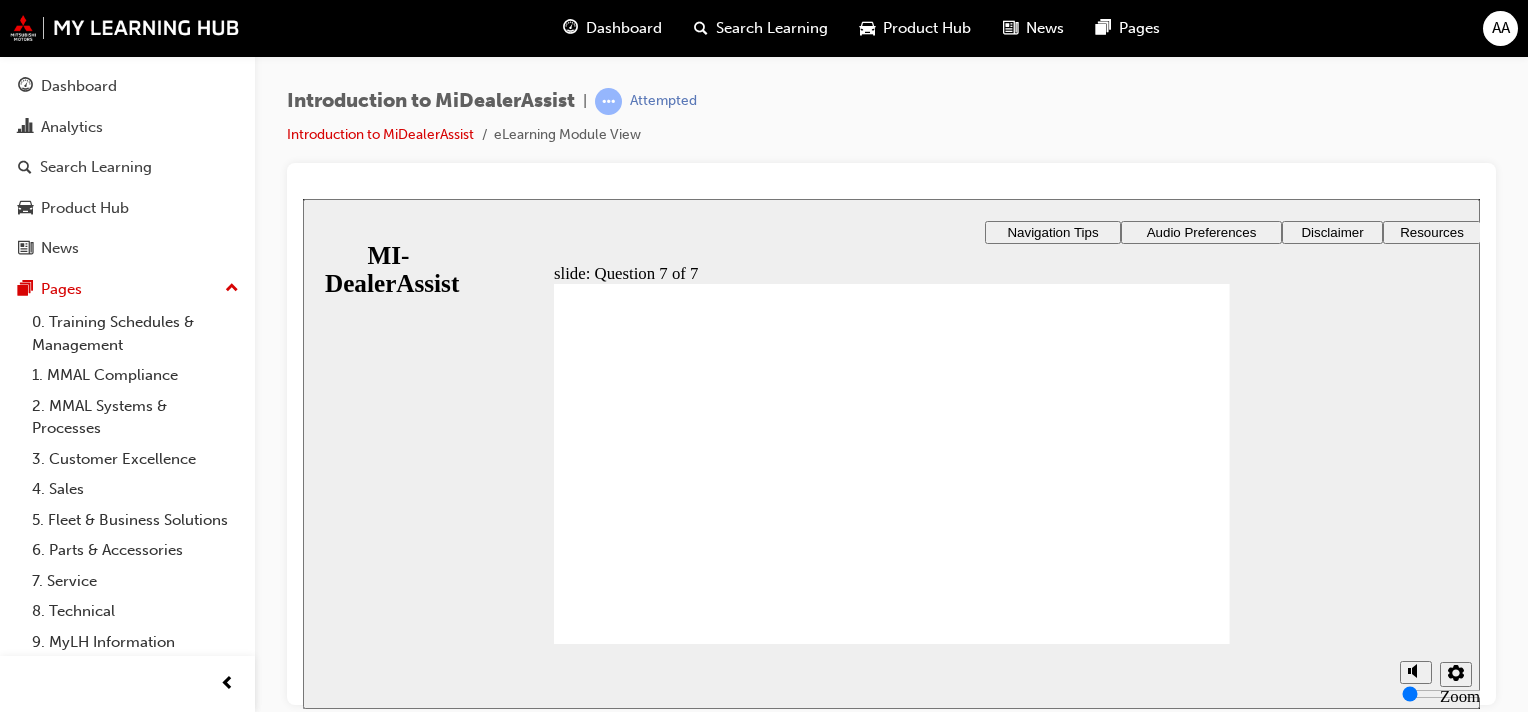 click 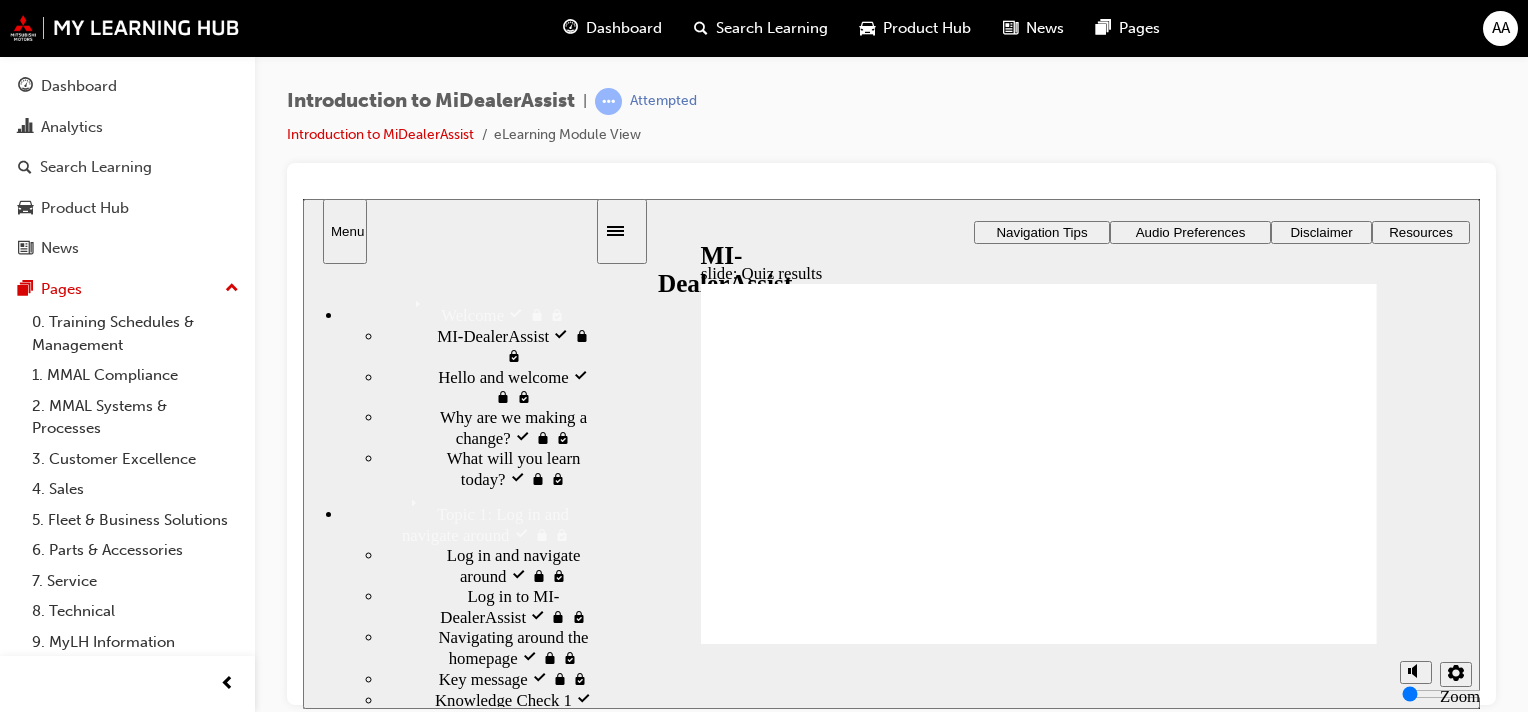 click 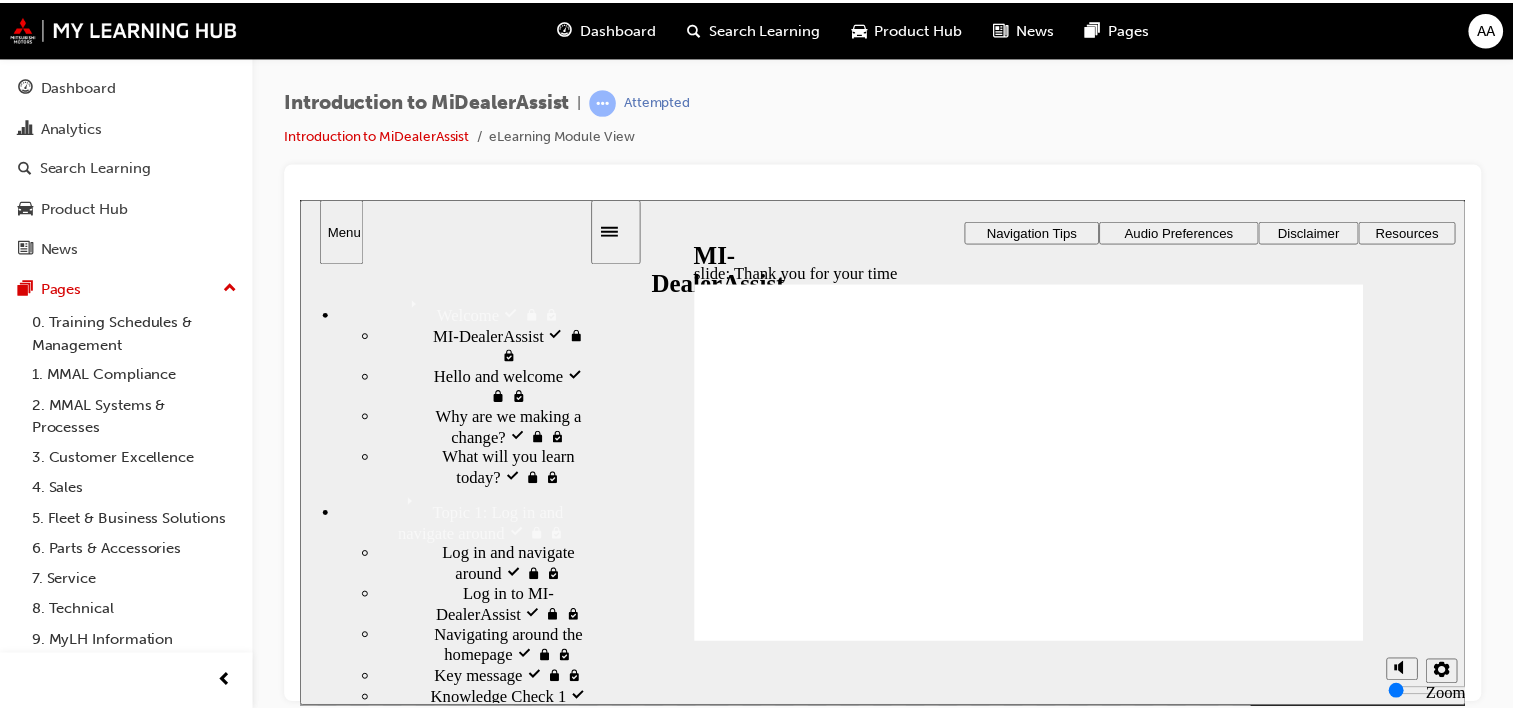 scroll, scrollTop: 364, scrollLeft: 0, axis: vertical 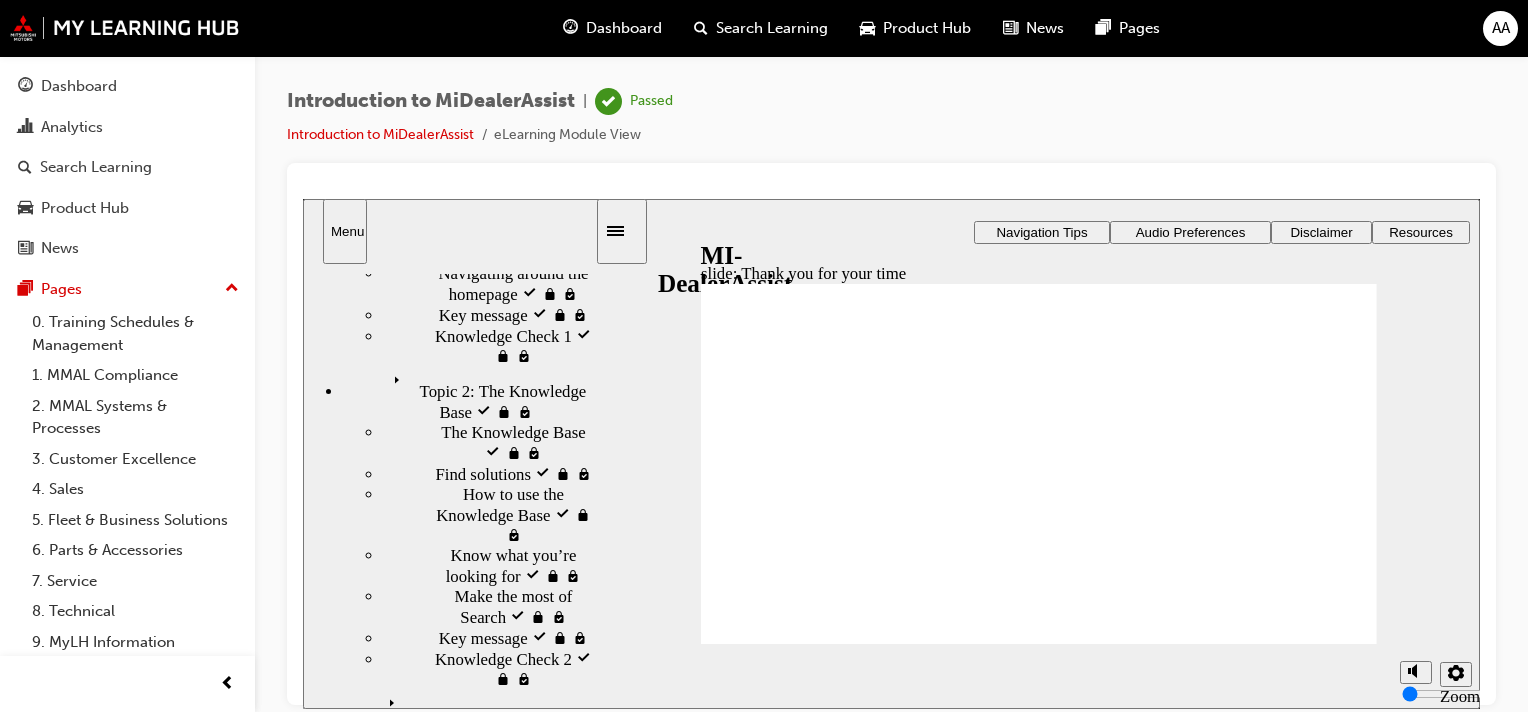 click 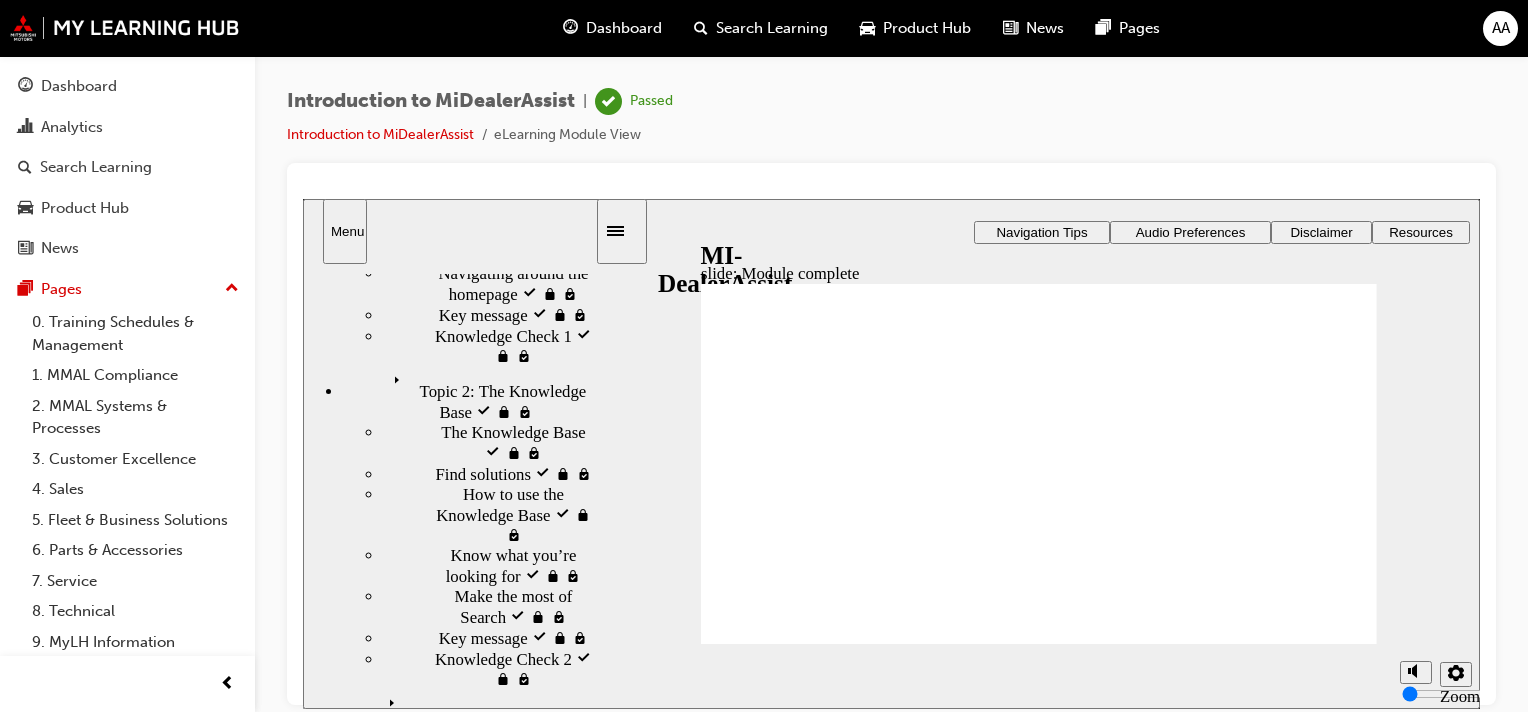 click 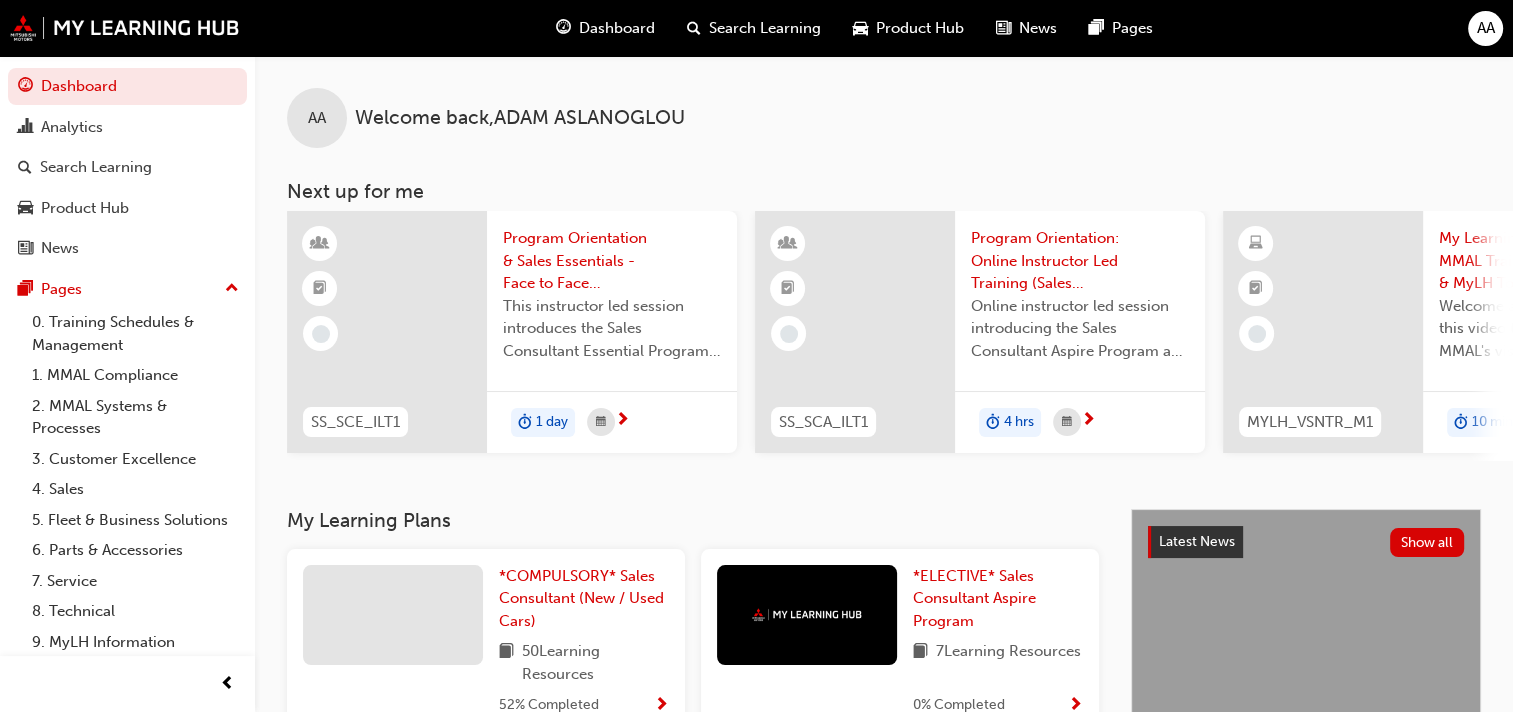 scroll, scrollTop: 100, scrollLeft: 0, axis: vertical 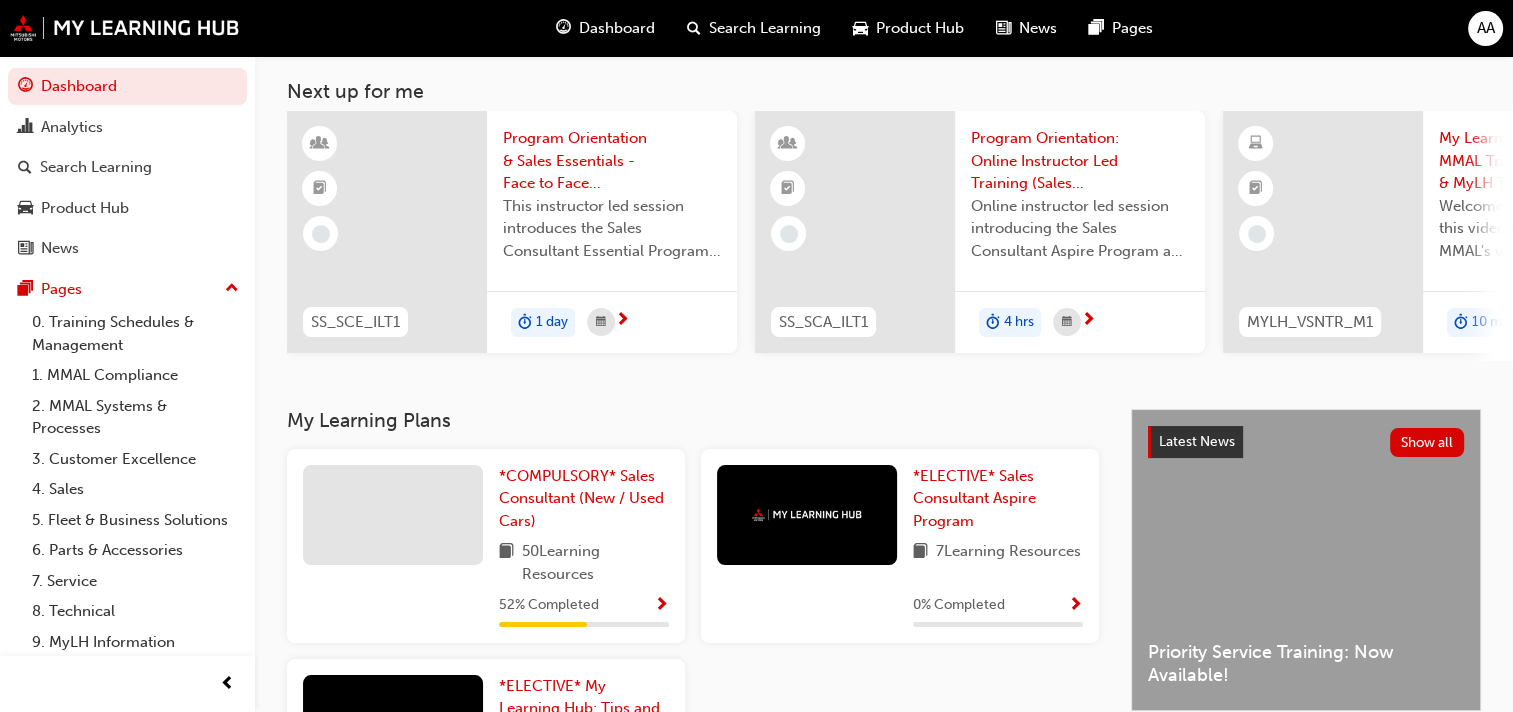 click on "1 day" at bounding box center (552, 322) 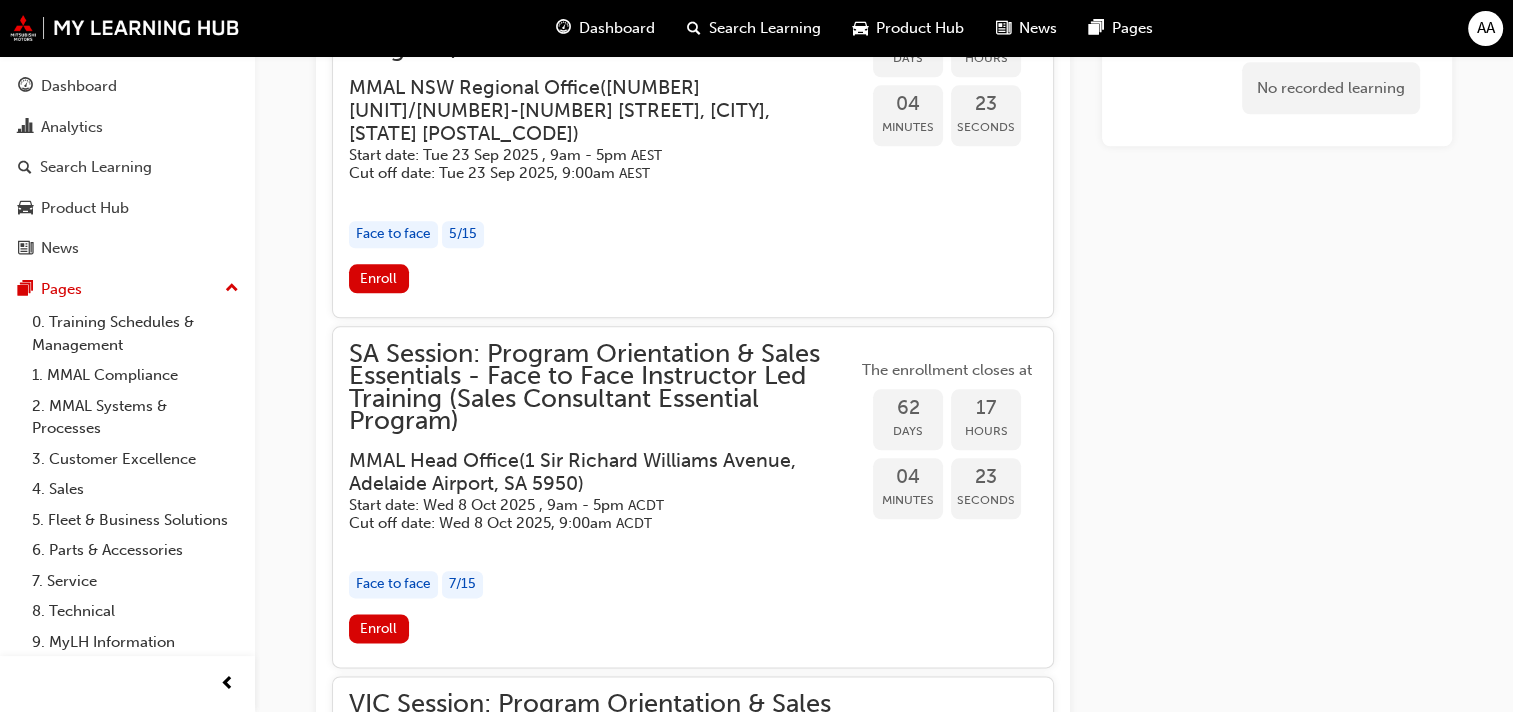 scroll, scrollTop: 1953, scrollLeft: 0, axis: vertical 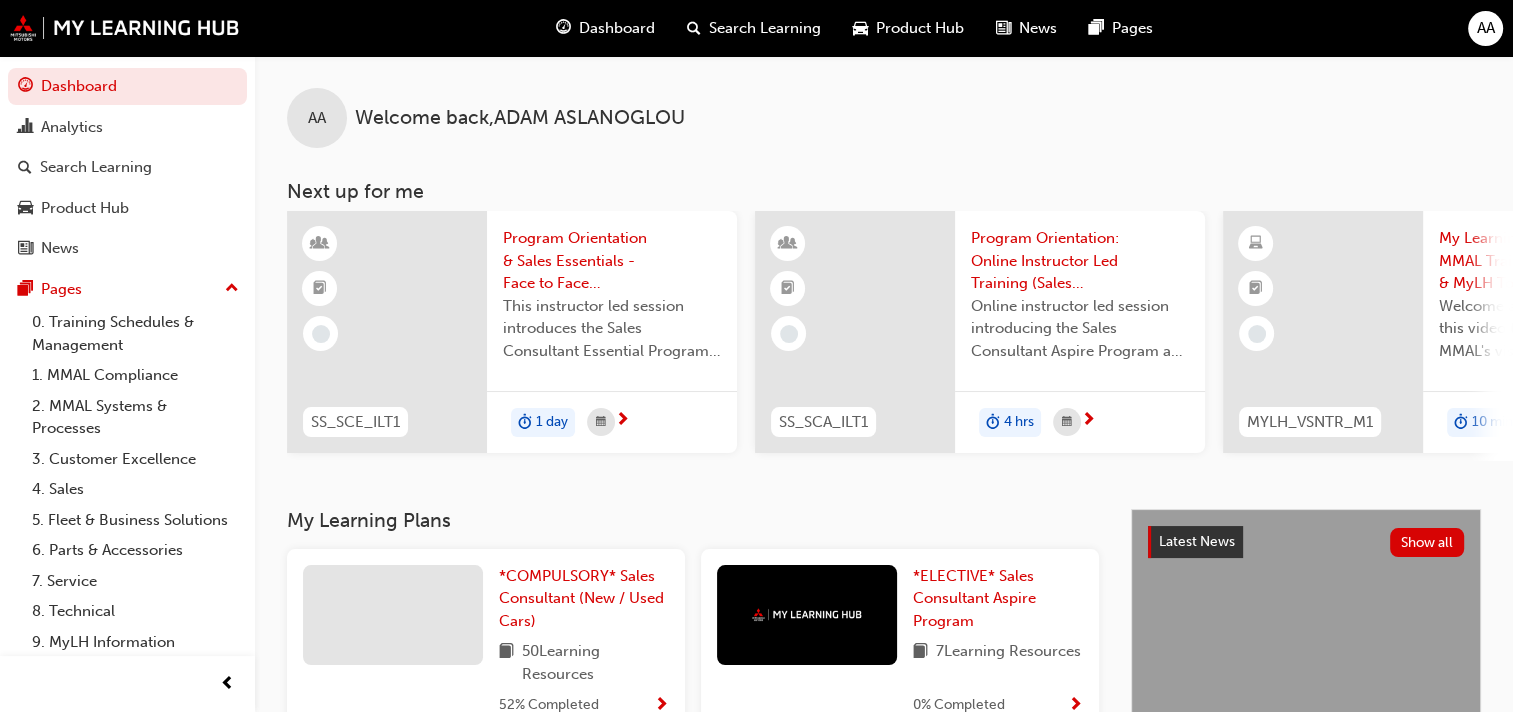 click on "Program Orientation & Sales Essentials - Face to Face Instructor Led Training (Sales Consultant Ess..." at bounding box center [612, 261] 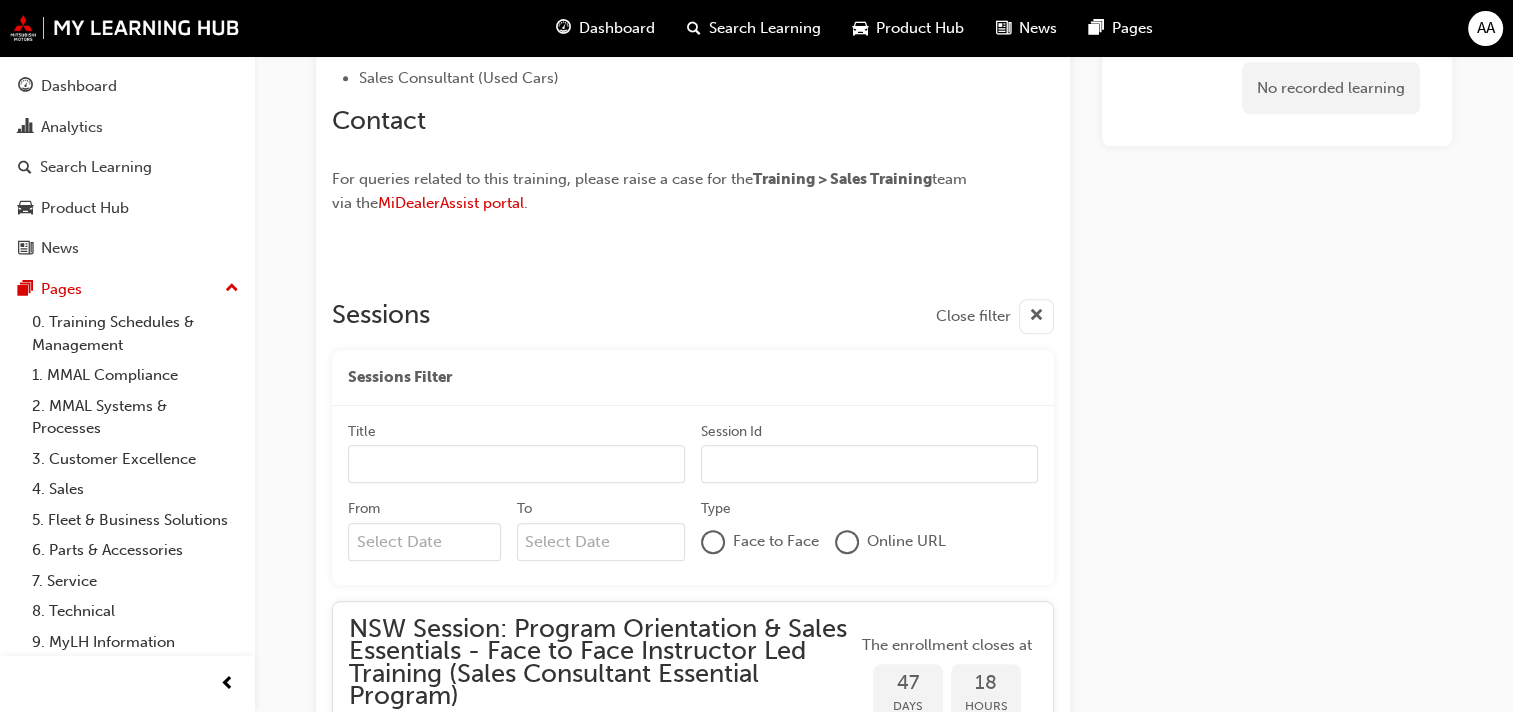 scroll, scrollTop: 1305, scrollLeft: 0, axis: vertical 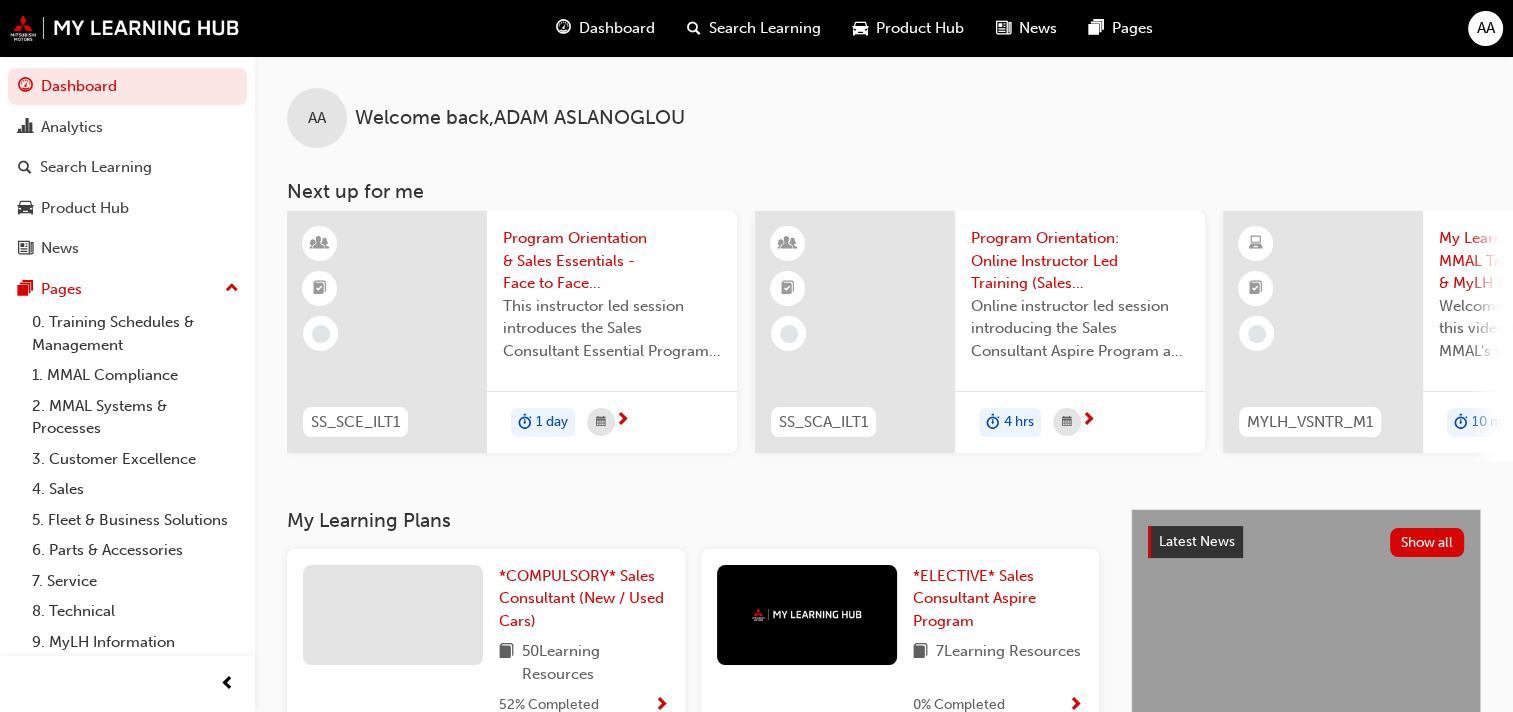 click on "Dashboard" at bounding box center [617, 28] 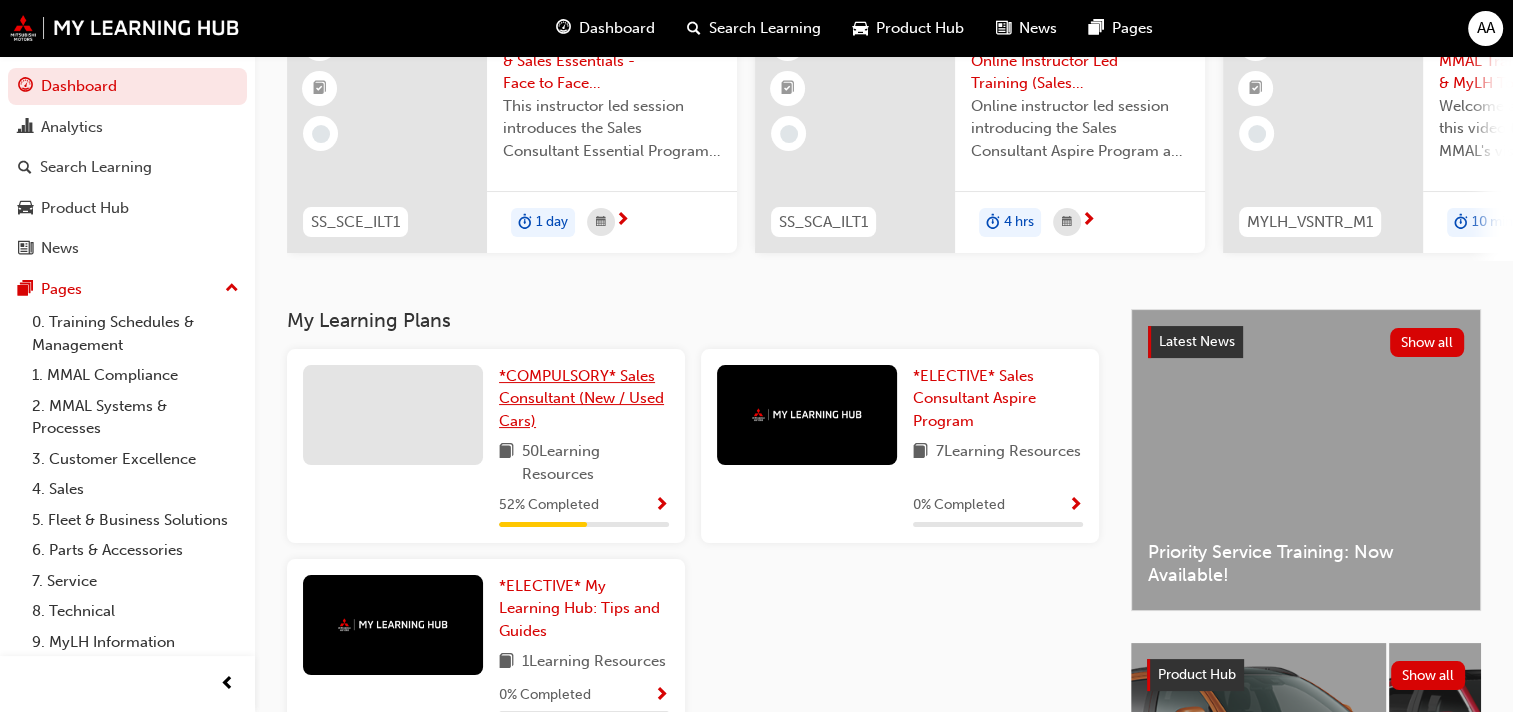 click on "*COMPULSORY* Sales Consultant (New / Used Cars)" at bounding box center [581, 398] 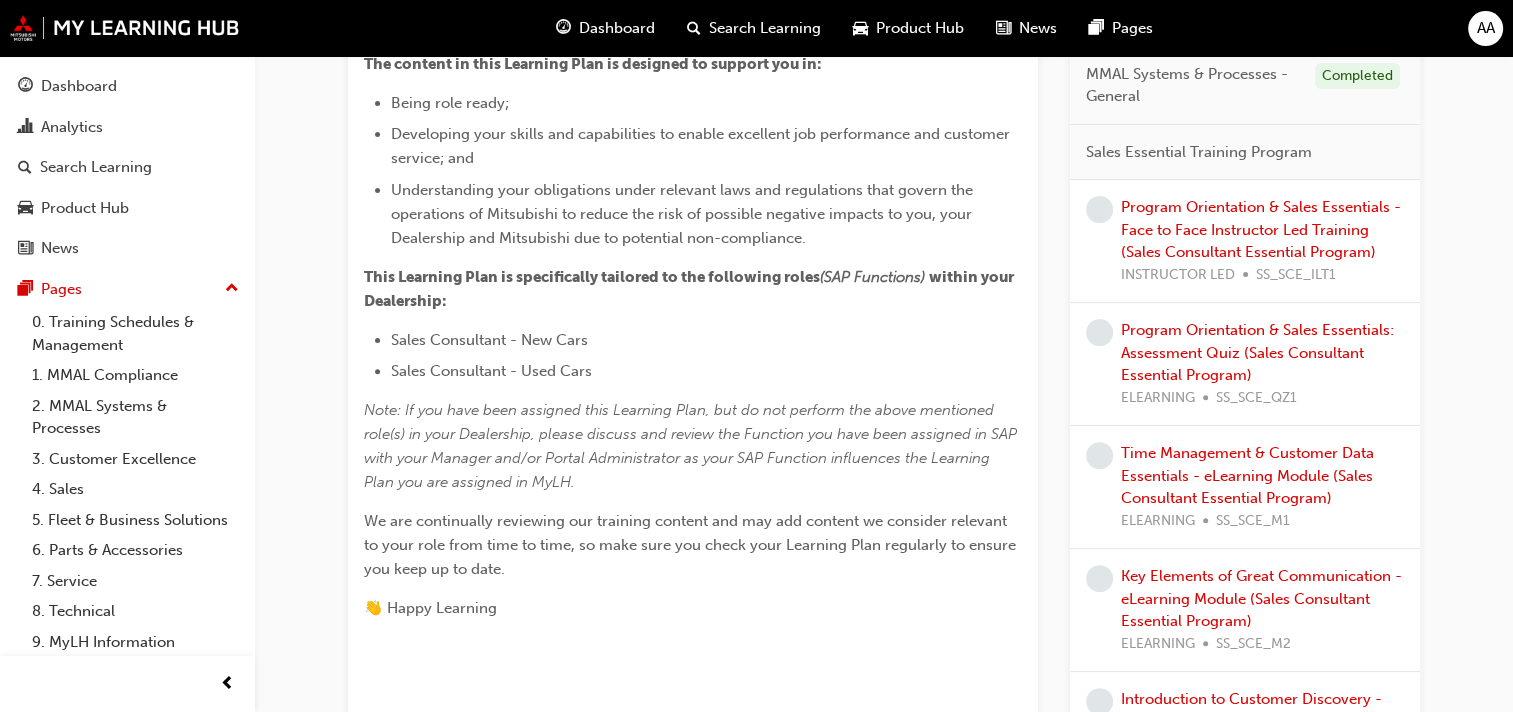 scroll, scrollTop: 500, scrollLeft: 0, axis: vertical 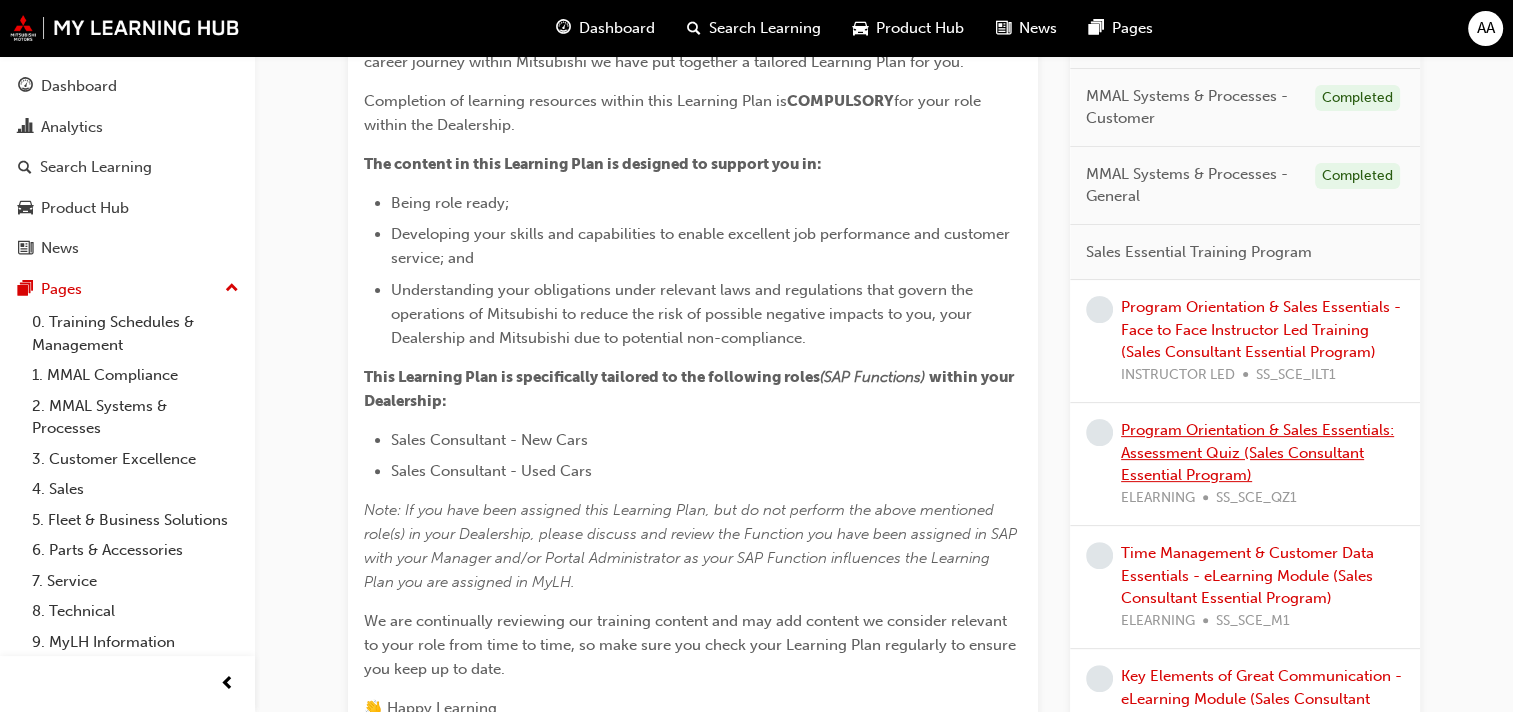 click on "Program Orientation & Sales Essentials: Assessment Quiz (Sales Consultant Essential Program)" at bounding box center (1257, 452) 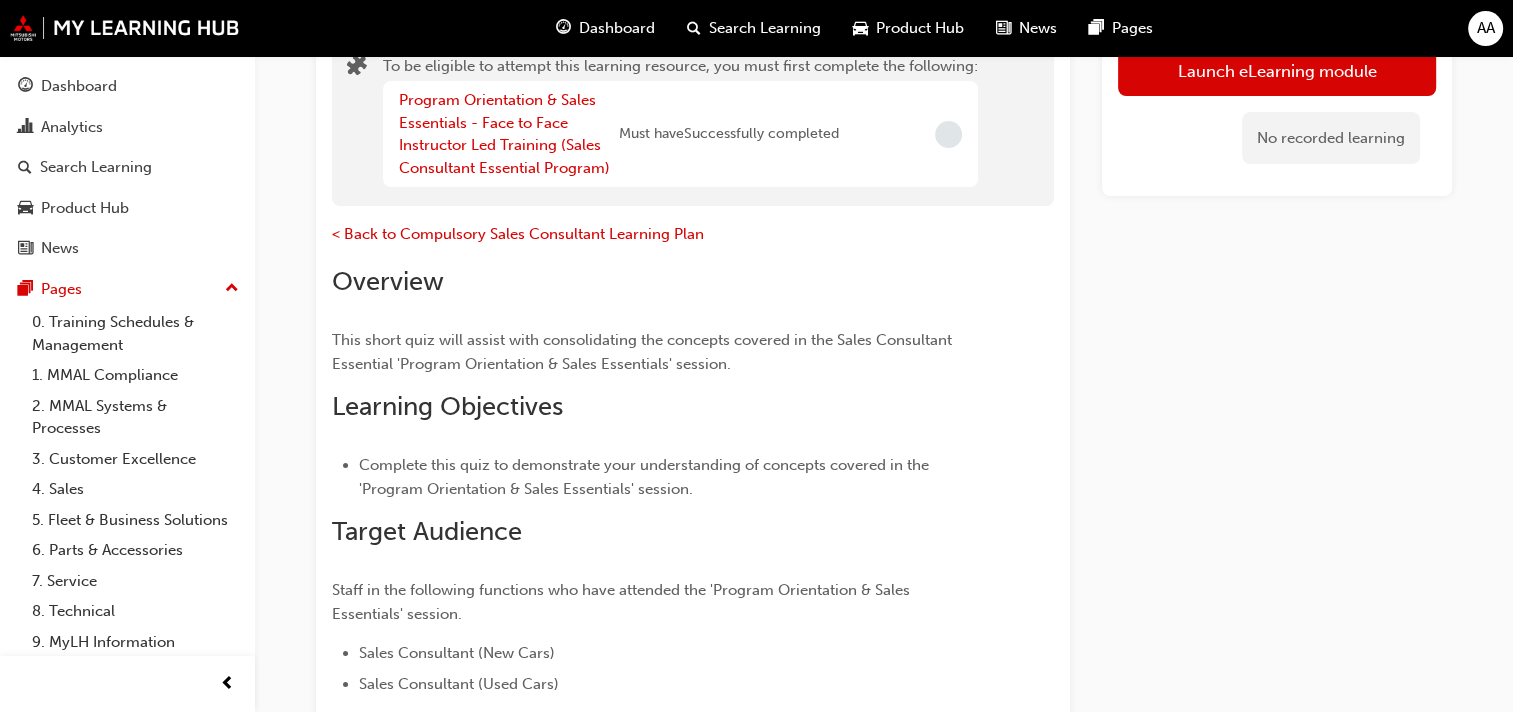 scroll, scrollTop: 0, scrollLeft: 0, axis: both 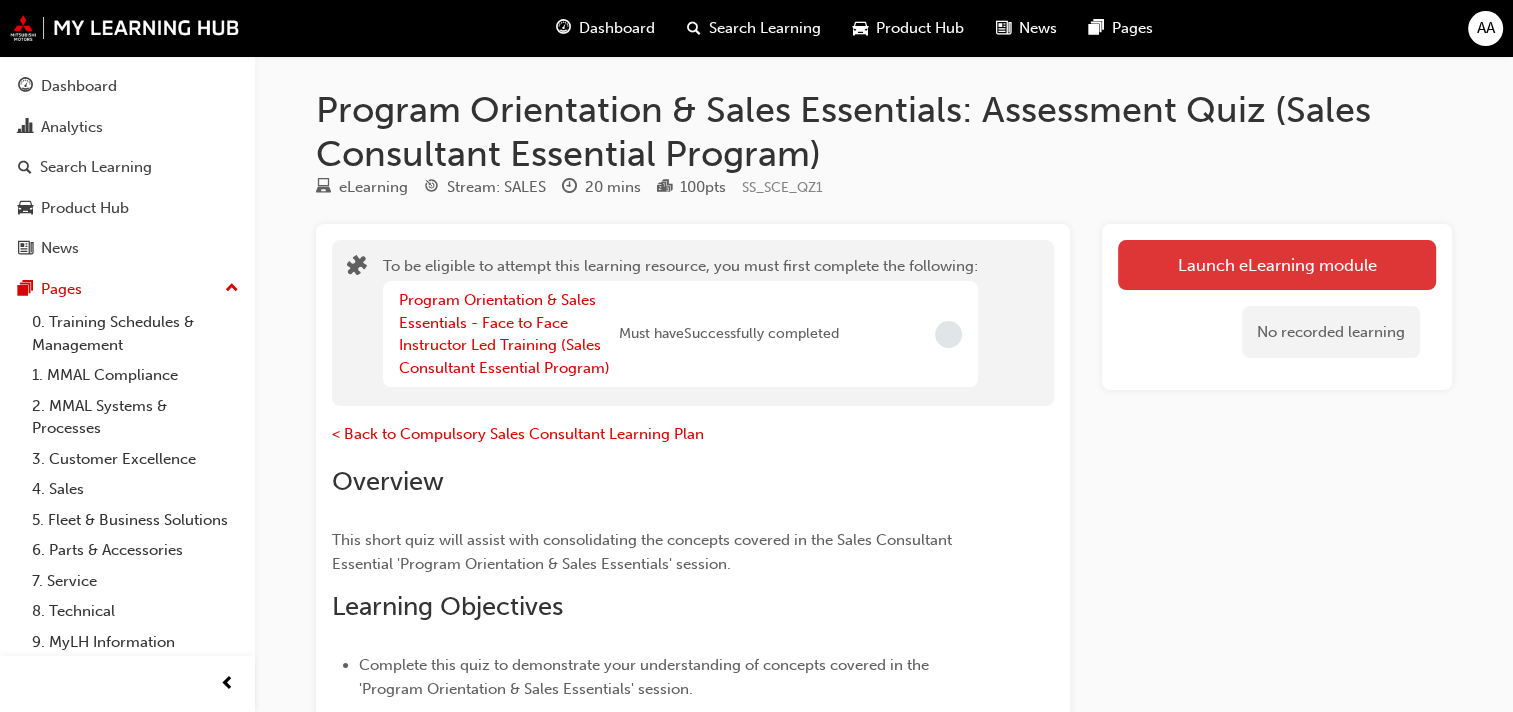 click on "Launch eLearning module" at bounding box center (1277, 265) 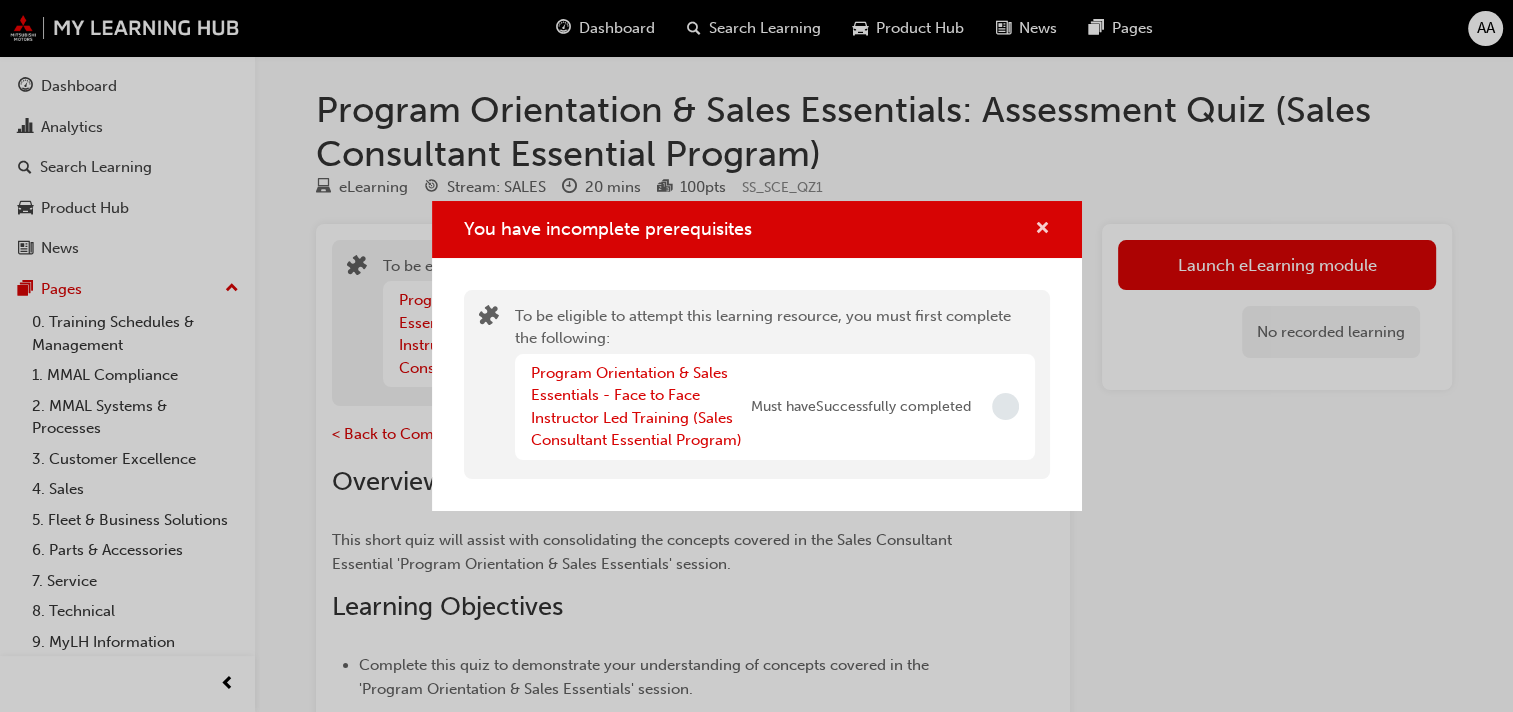 click at bounding box center [1042, 230] 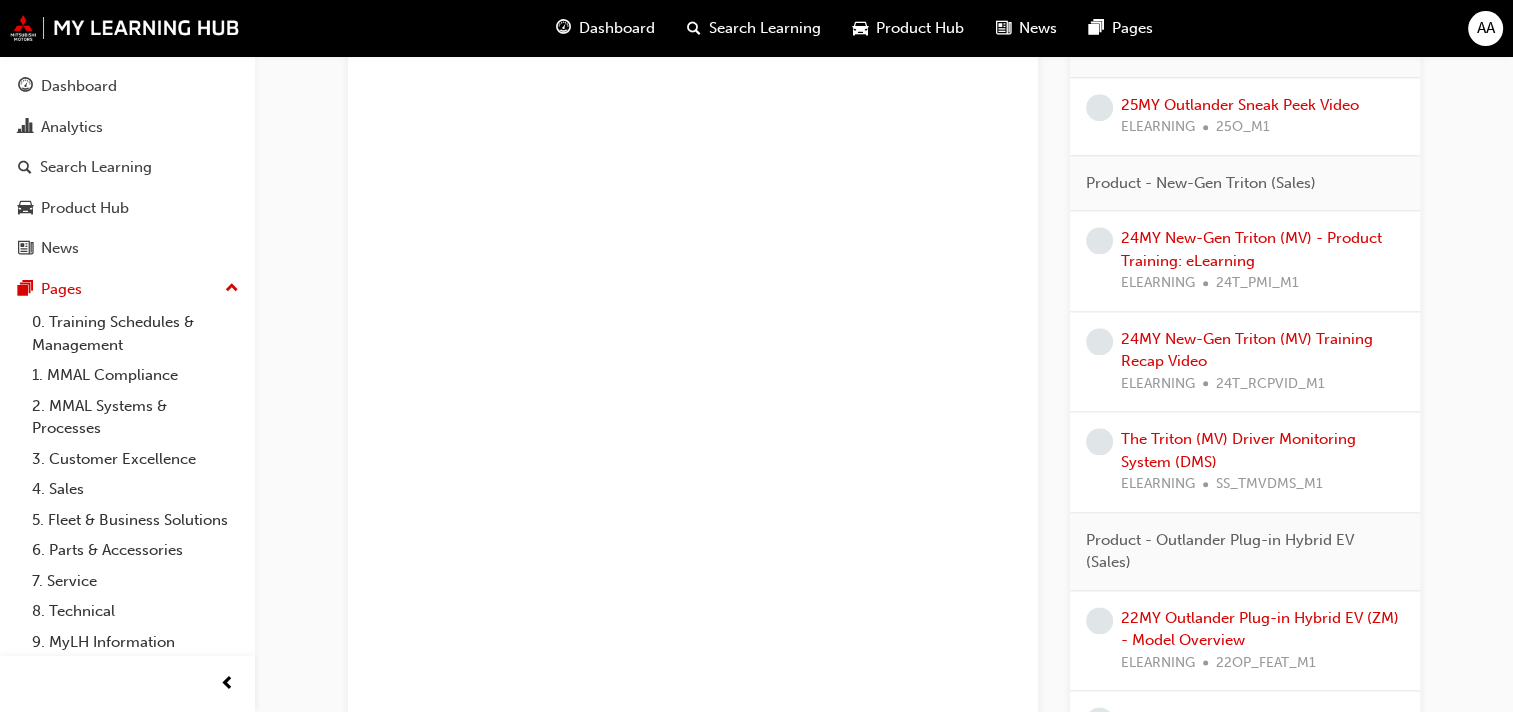 scroll, scrollTop: 1800, scrollLeft: 0, axis: vertical 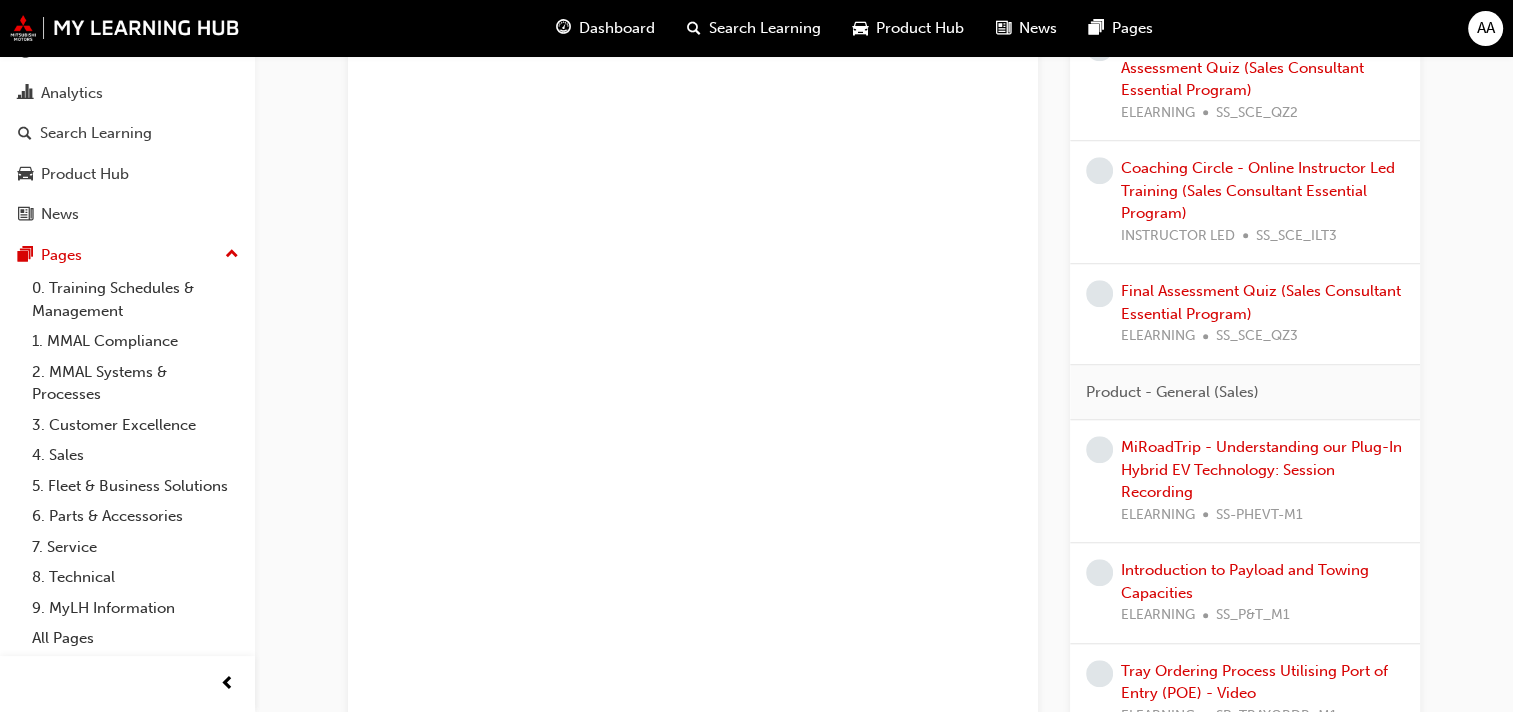 click on "Dashboard" at bounding box center [617, 28] 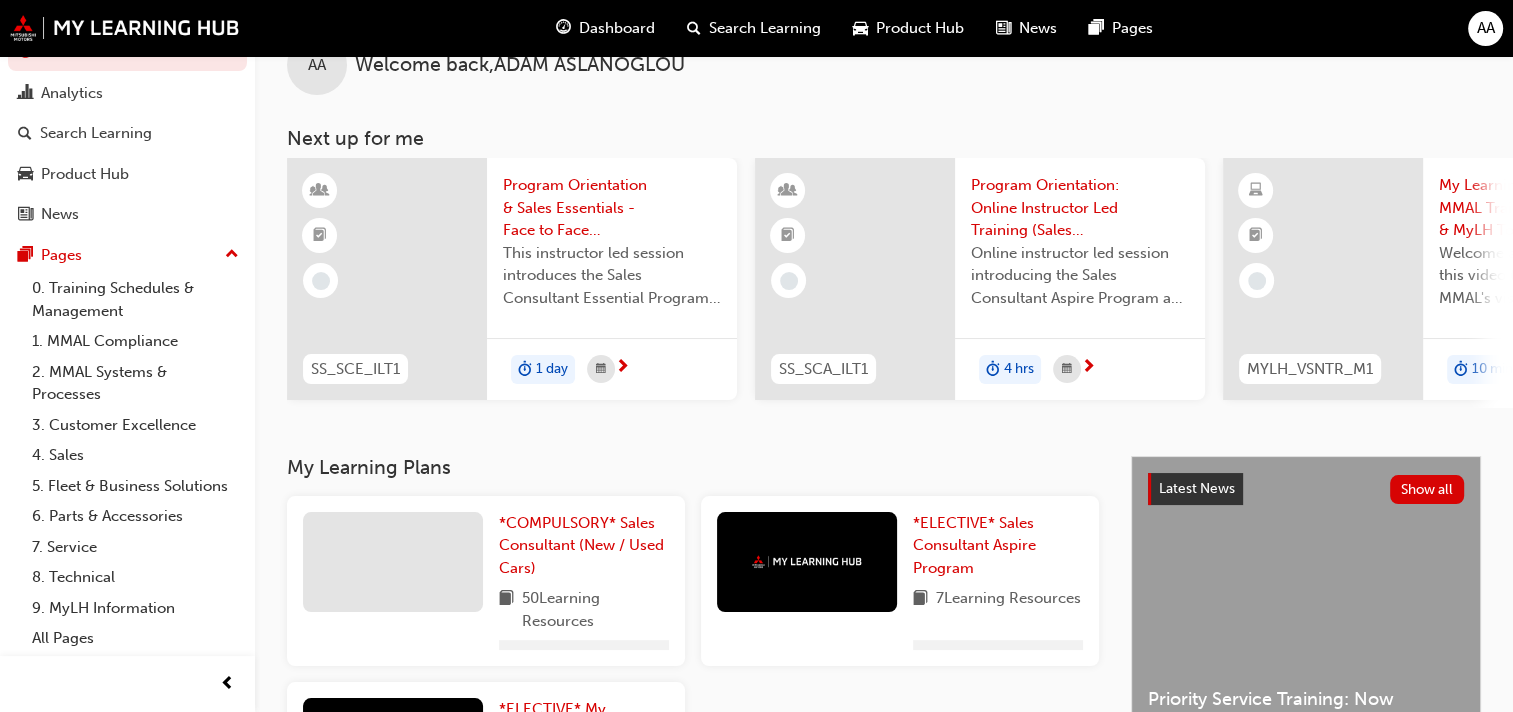 scroll, scrollTop: 481, scrollLeft: 0, axis: vertical 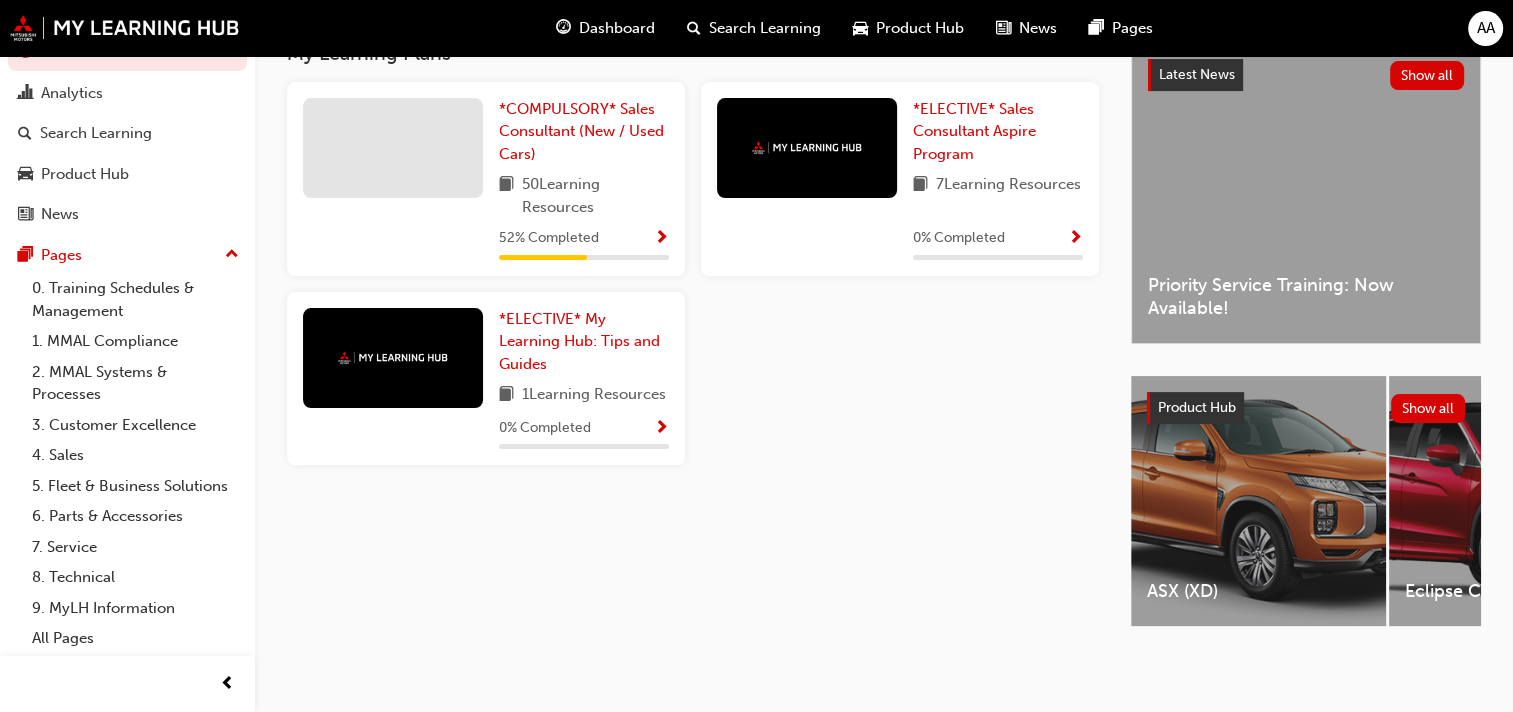 click at bounding box center (661, 239) 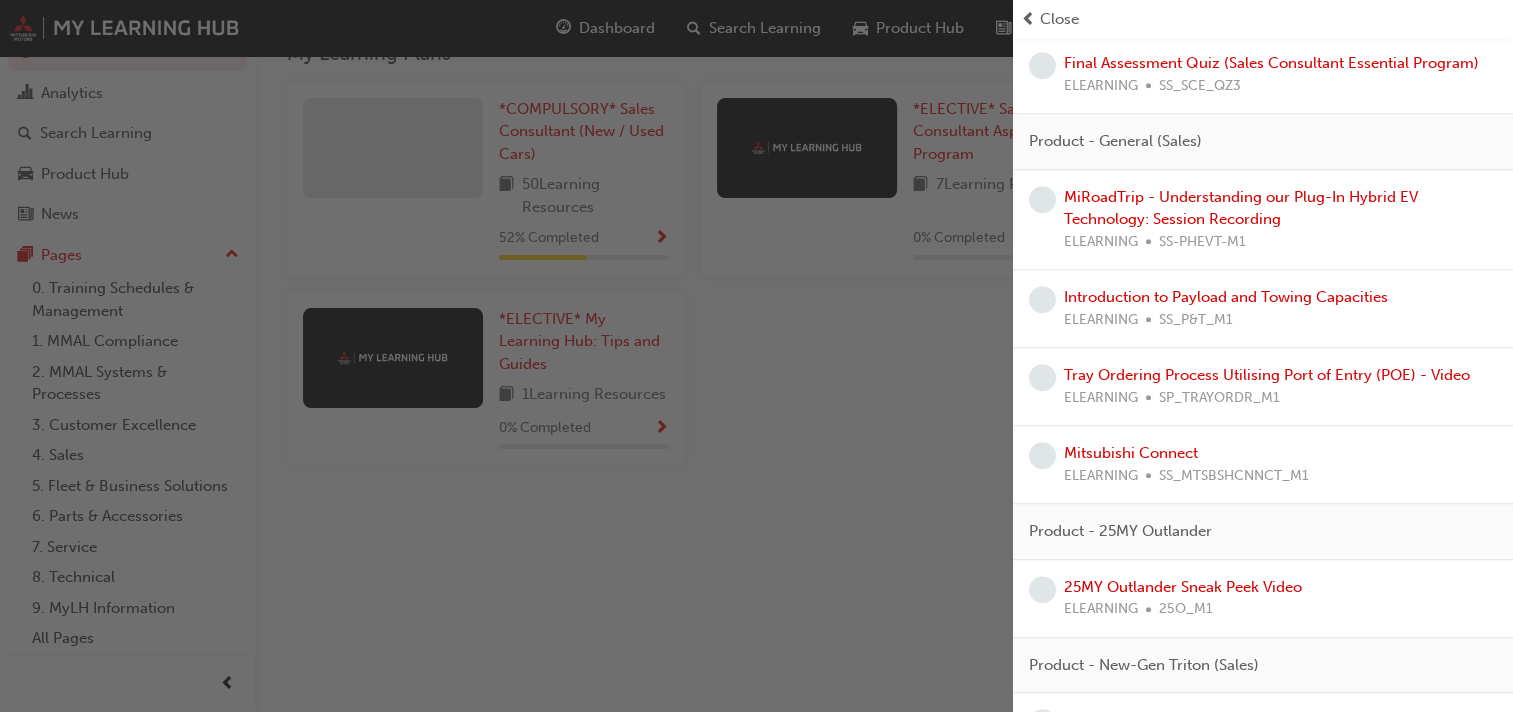 scroll, scrollTop: 1500, scrollLeft: 0, axis: vertical 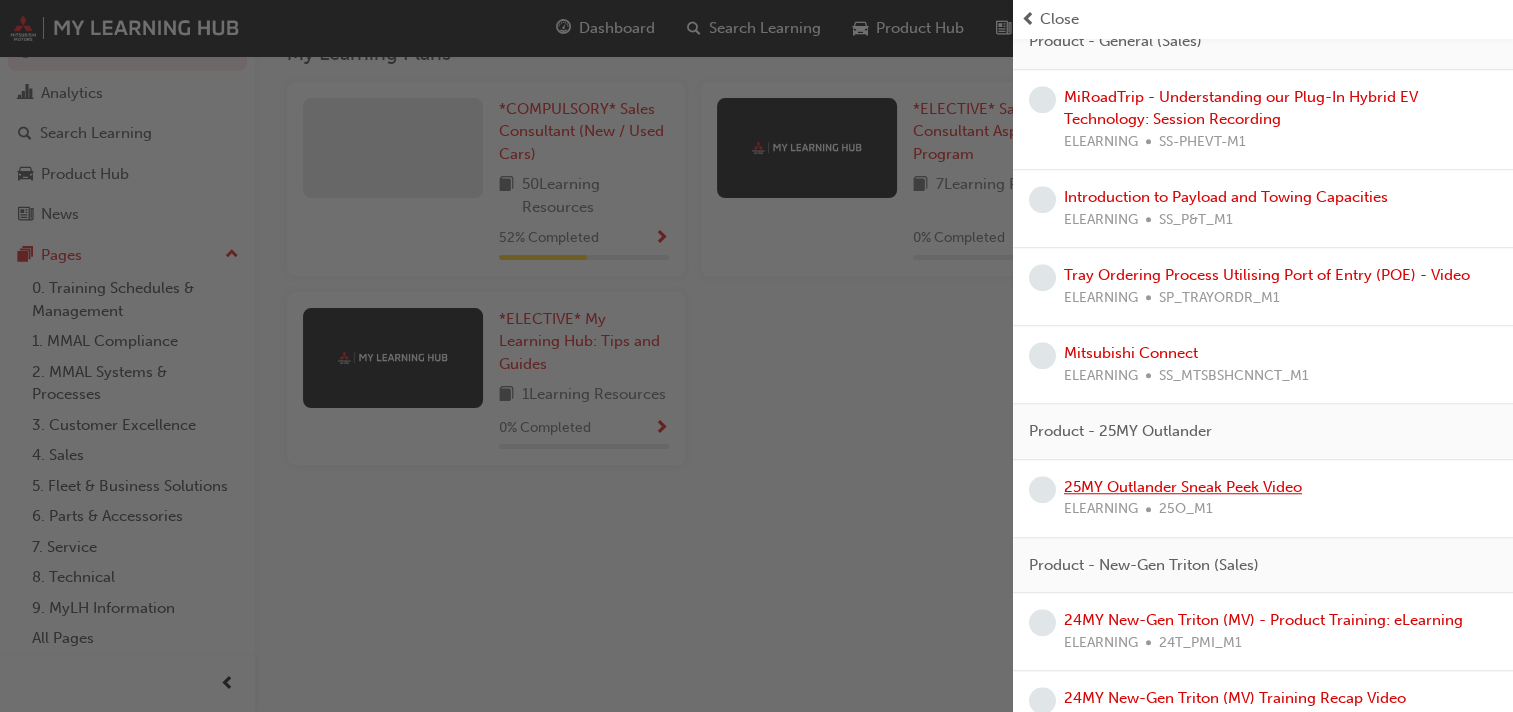 click on "25MY Outlander Sneak Peek Video" at bounding box center (1183, 487) 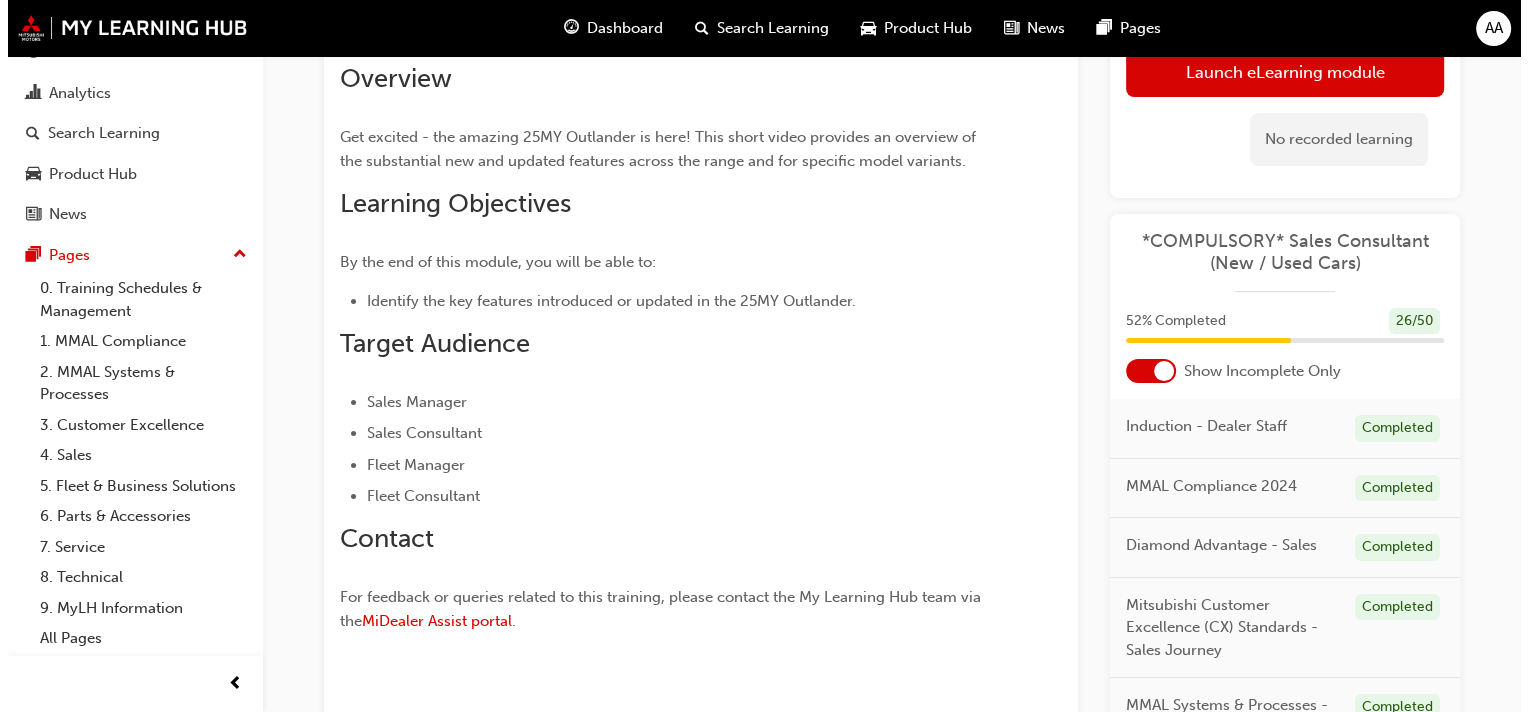 scroll, scrollTop: 0, scrollLeft: 0, axis: both 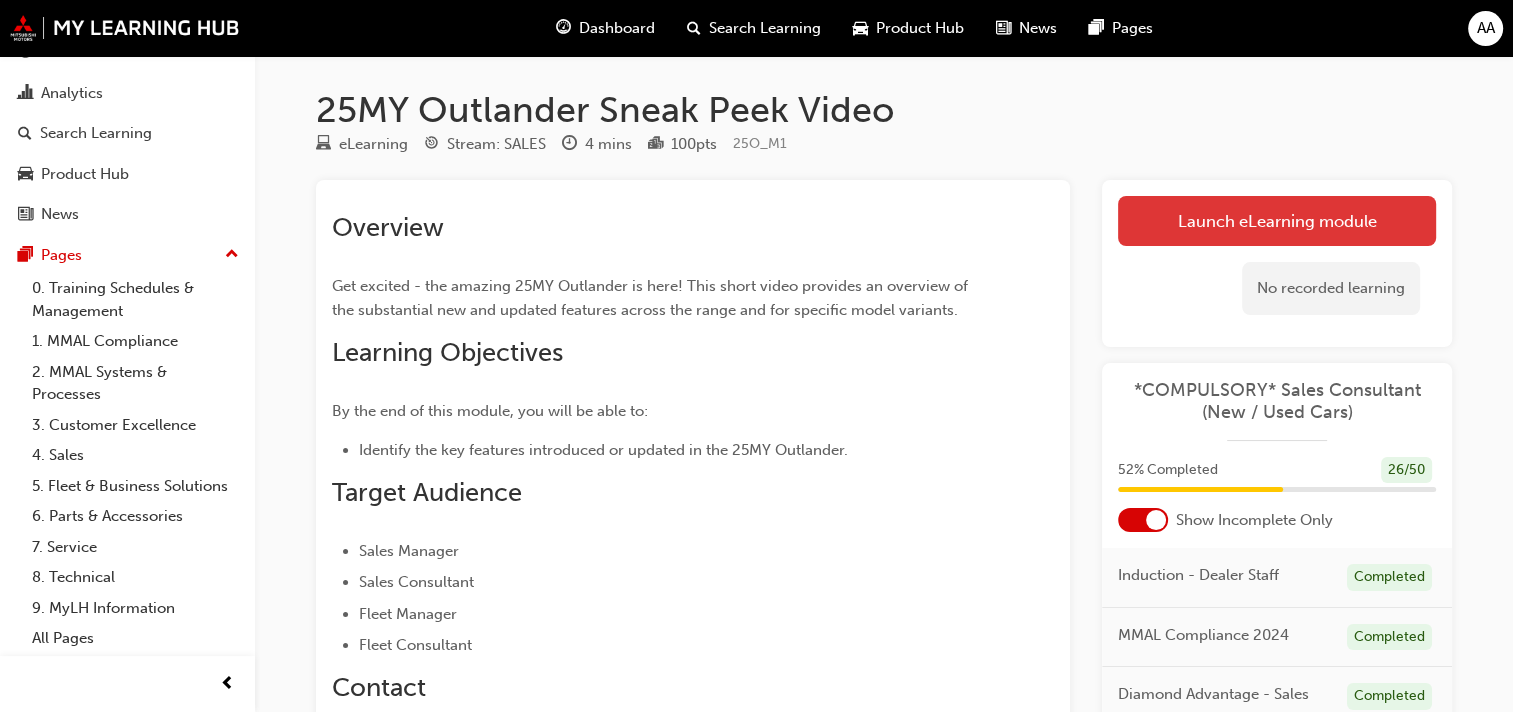 click on "Launch eLearning module" at bounding box center [1277, 221] 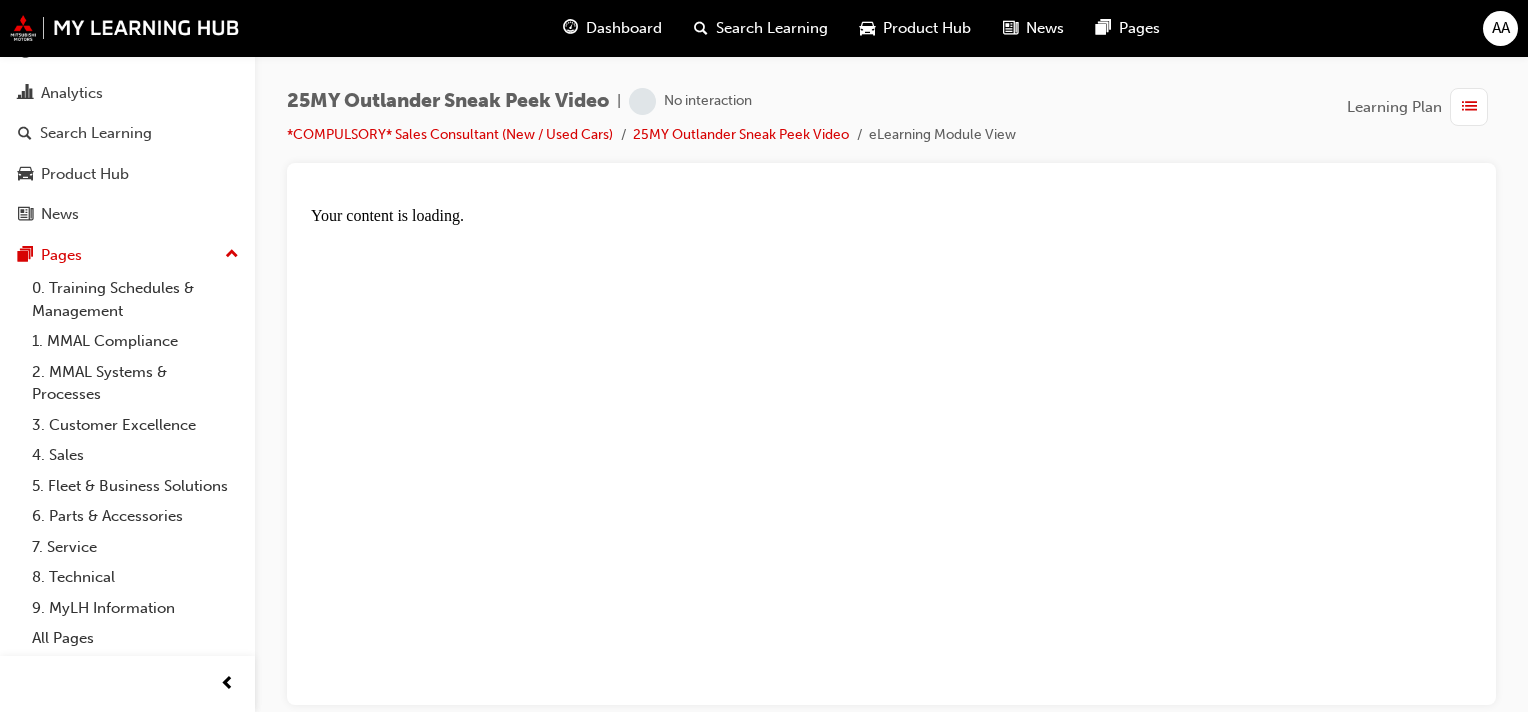 scroll, scrollTop: 0, scrollLeft: 0, axis: both 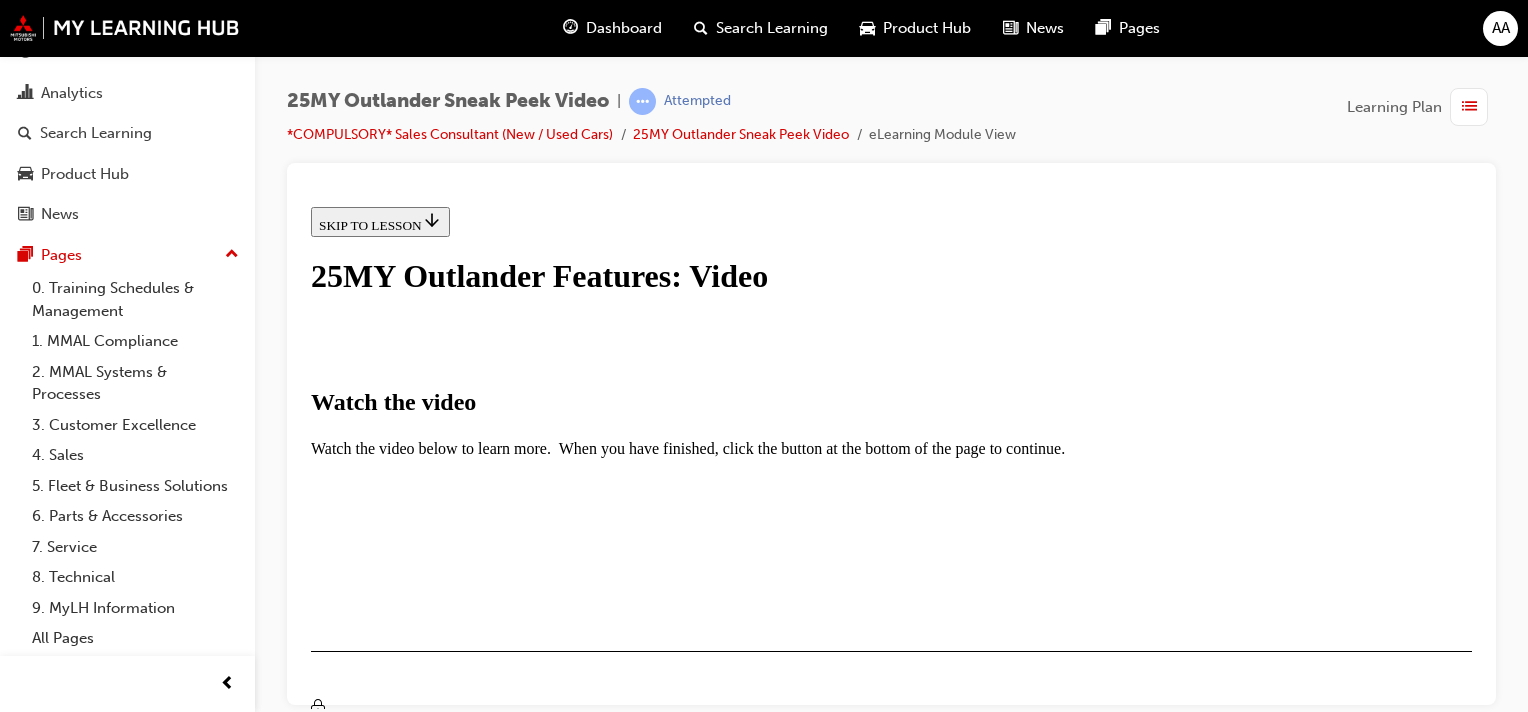 drag, startPoint x: 656, startPoint y: 671, endPoint x: 660, endPoint y: 652, distance: 19.416489 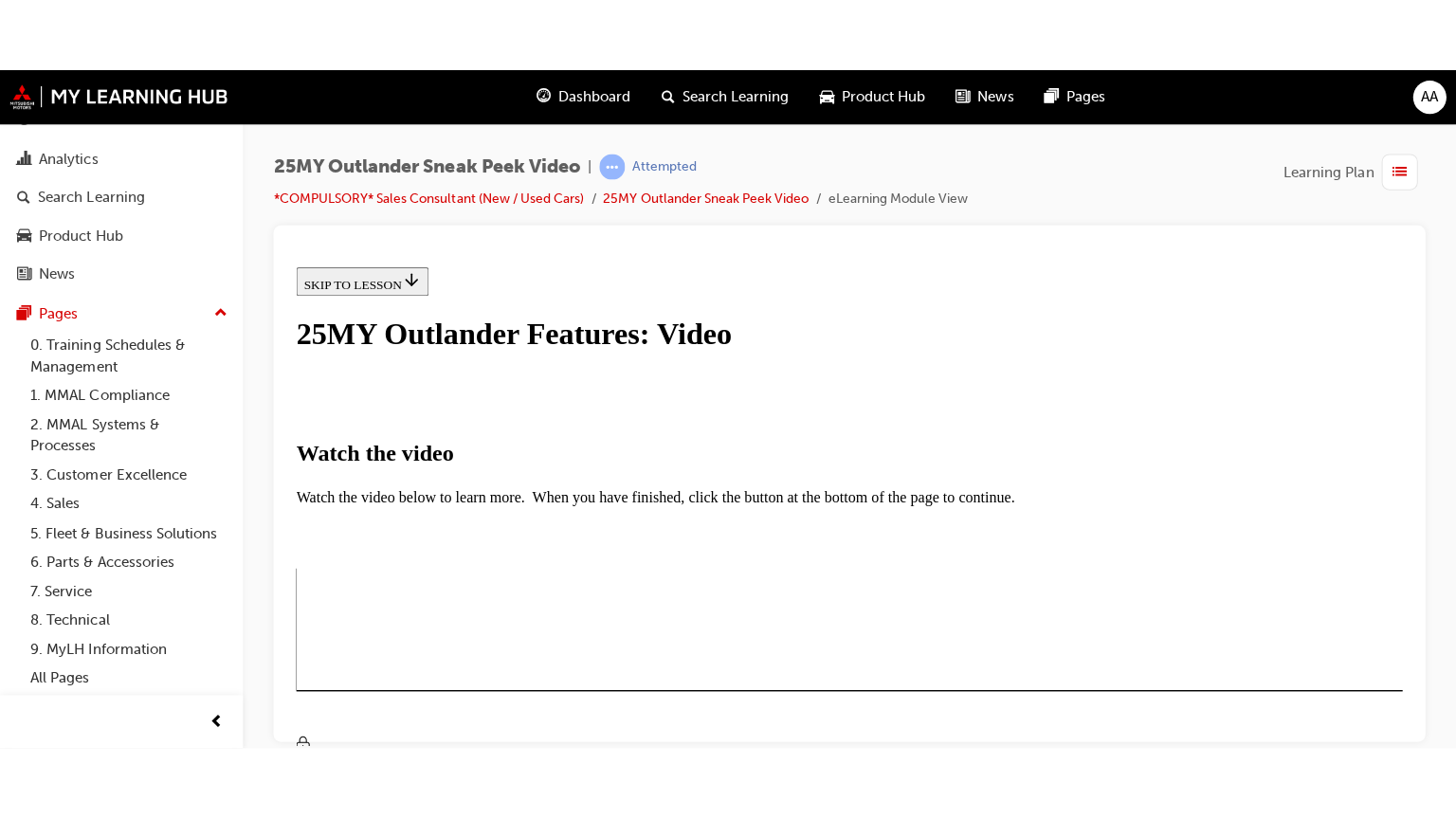 scroll, scrollTop: 0, scrollLeft: 0, axis: both 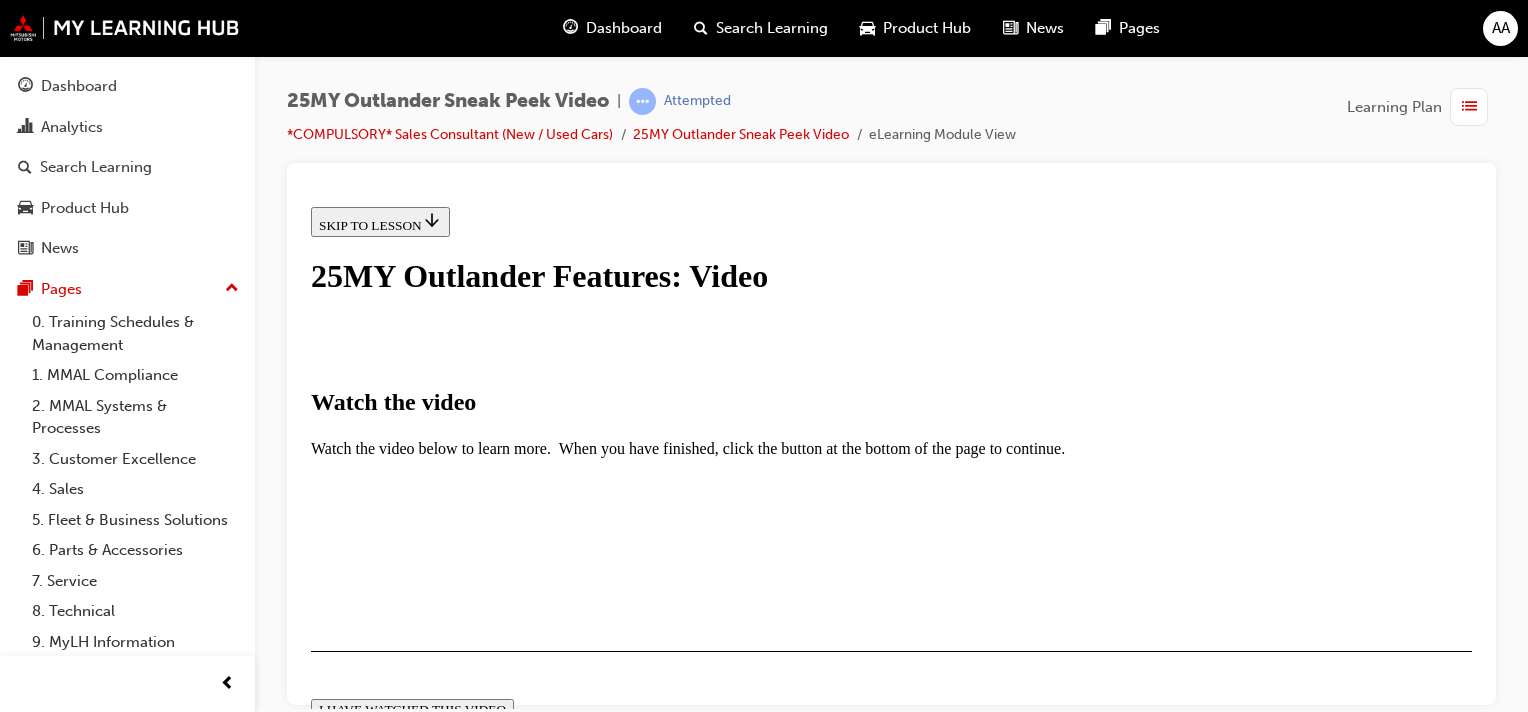 click on "I HAVE WATCHED THIS VIDEO" at bounding box center [412, 709] 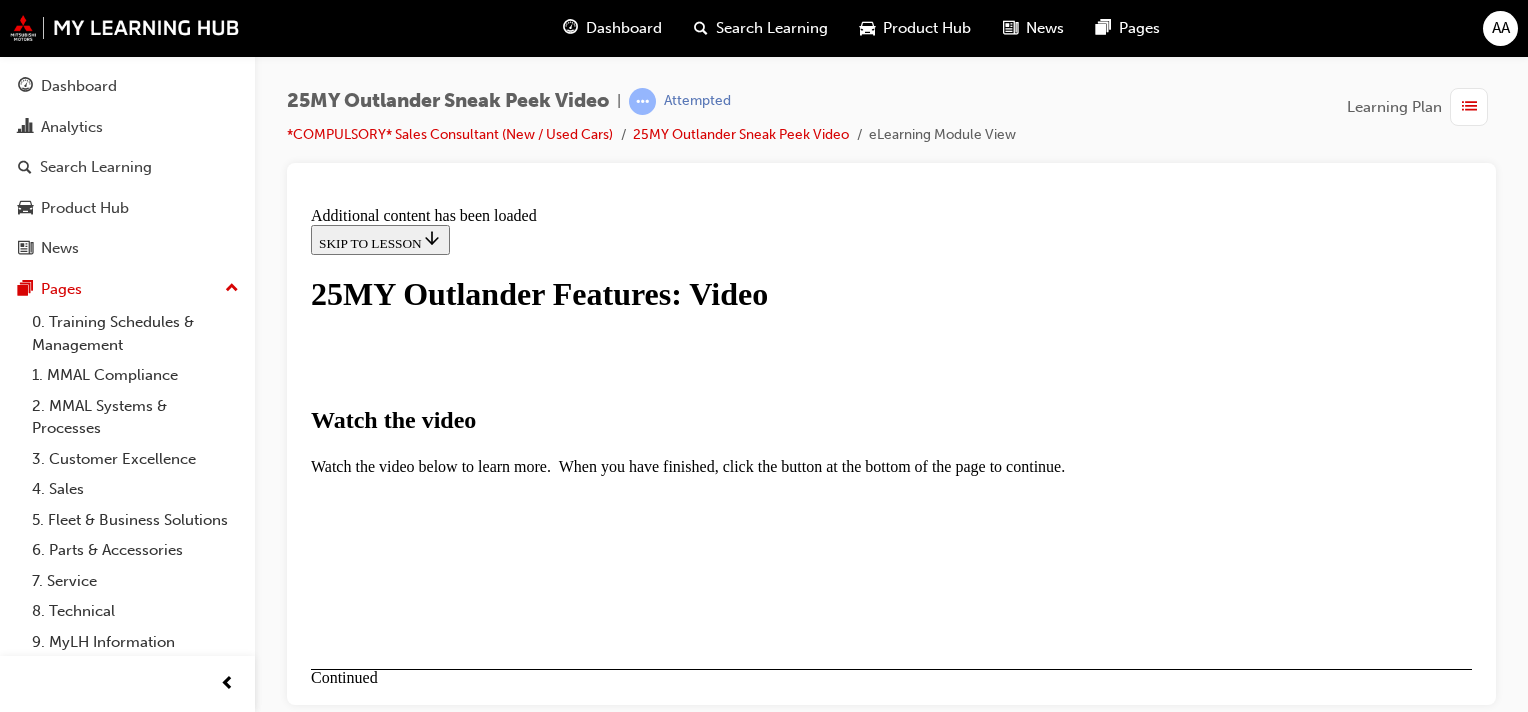 scroll, scrollTop: 833, scrollLeft: 0, axis: vertical 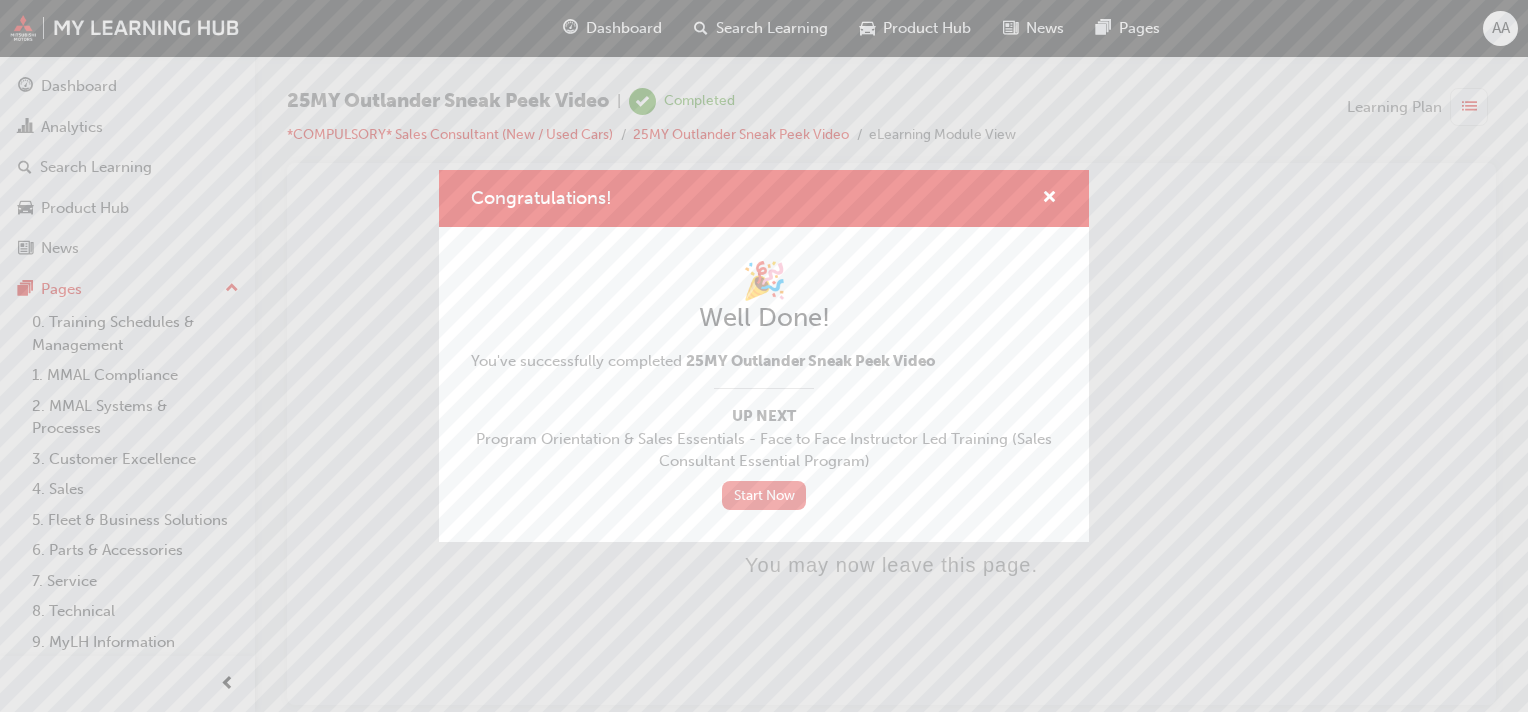 click on "Start Now" at bounding box center (764, 495) 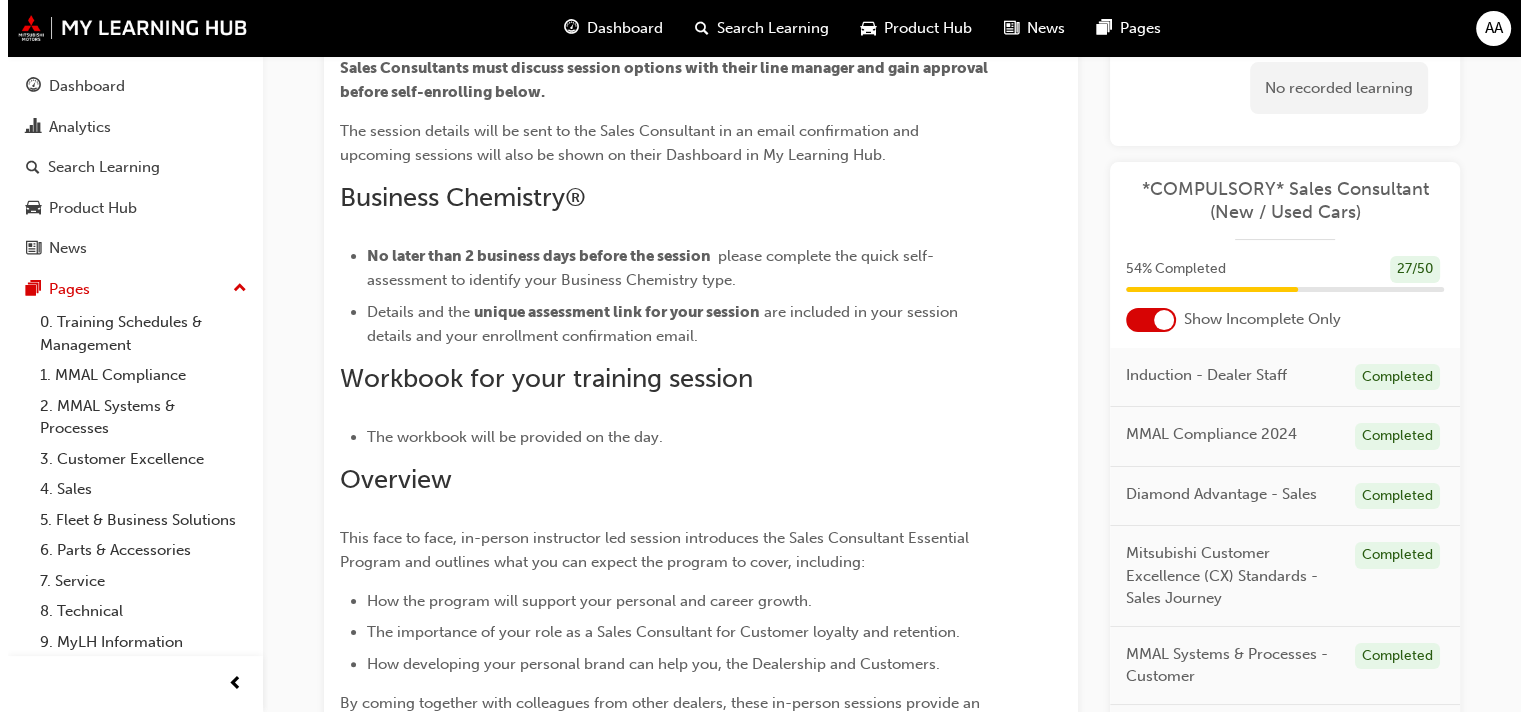 scroll, scrollTop: 0, scrollLeft: 0, axis: both 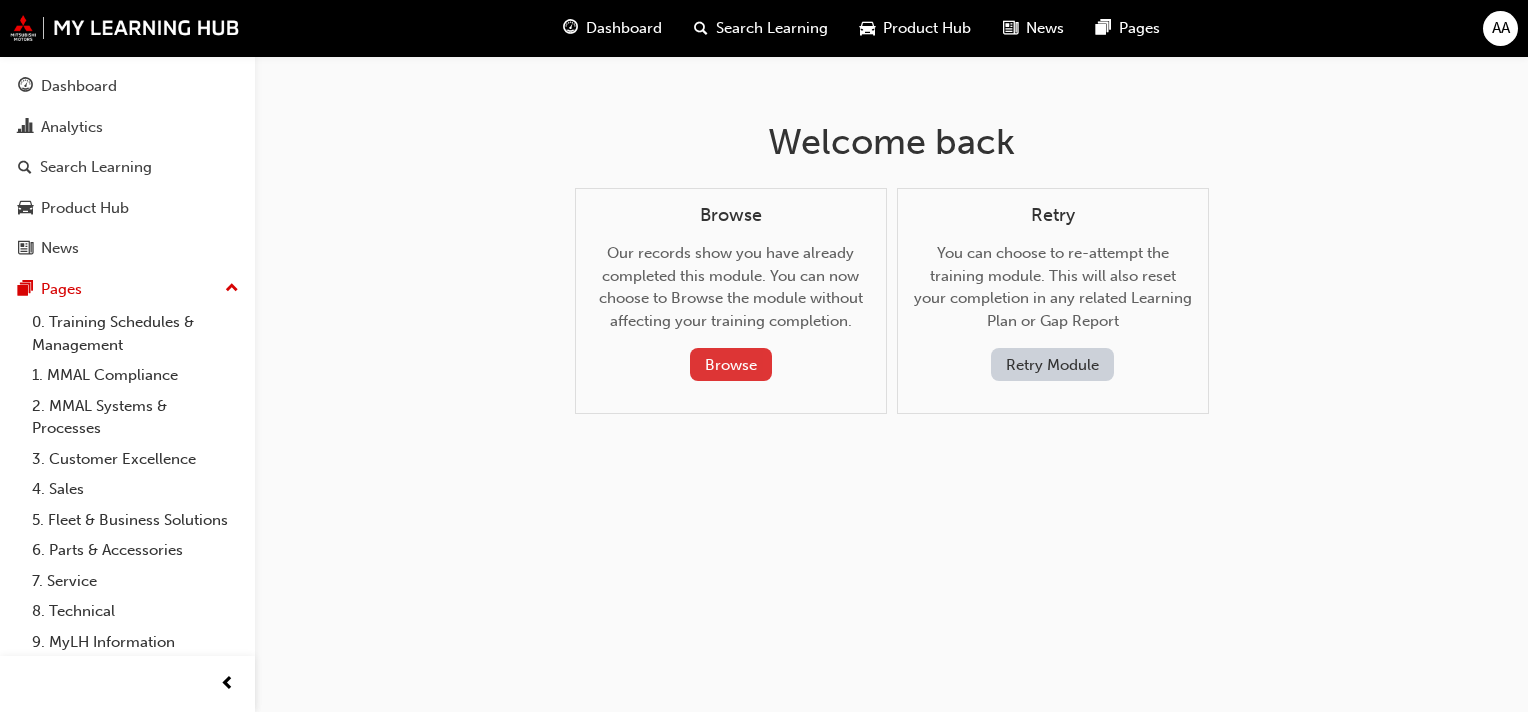 click on "Browse" at bounding box center (731, 364) 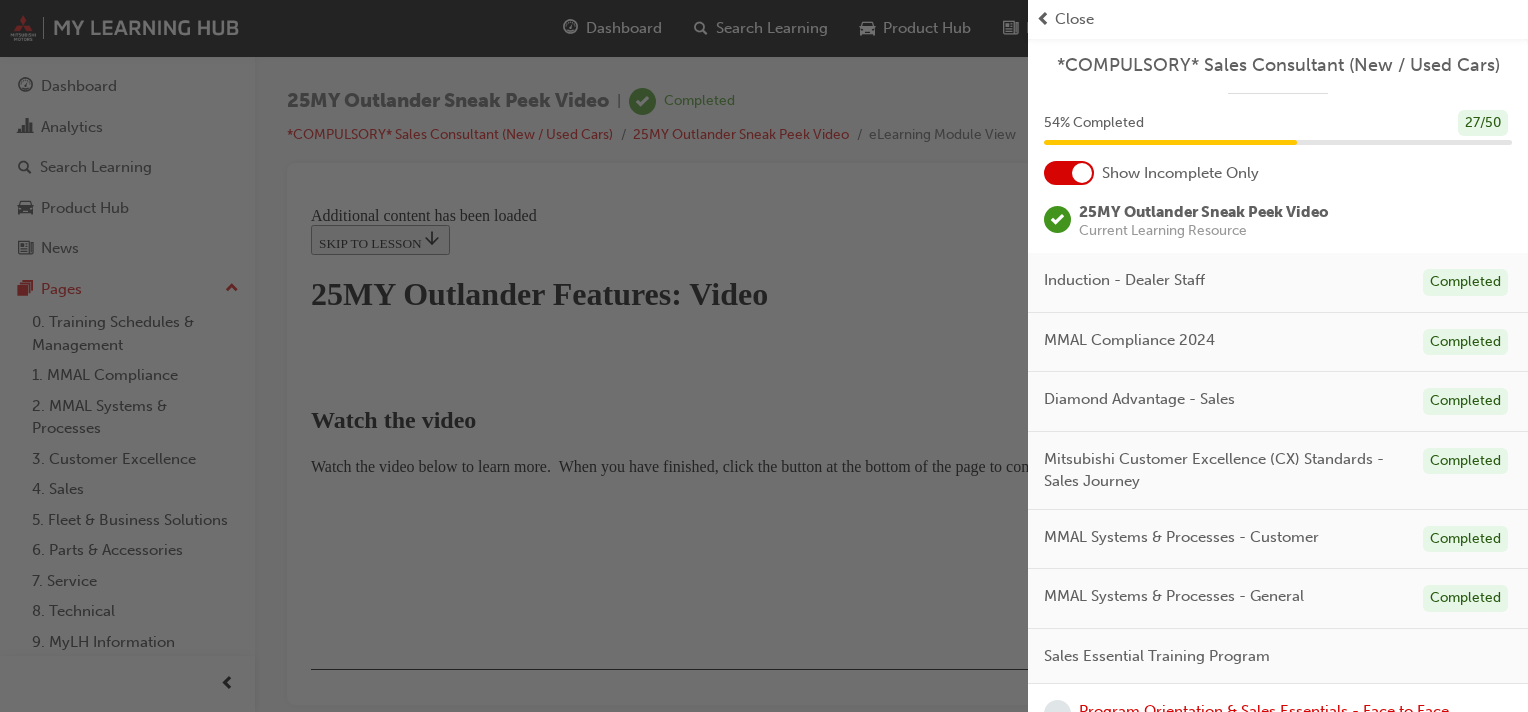 scroll, scrollTop: 0, scrollLeft: 0, axis: both 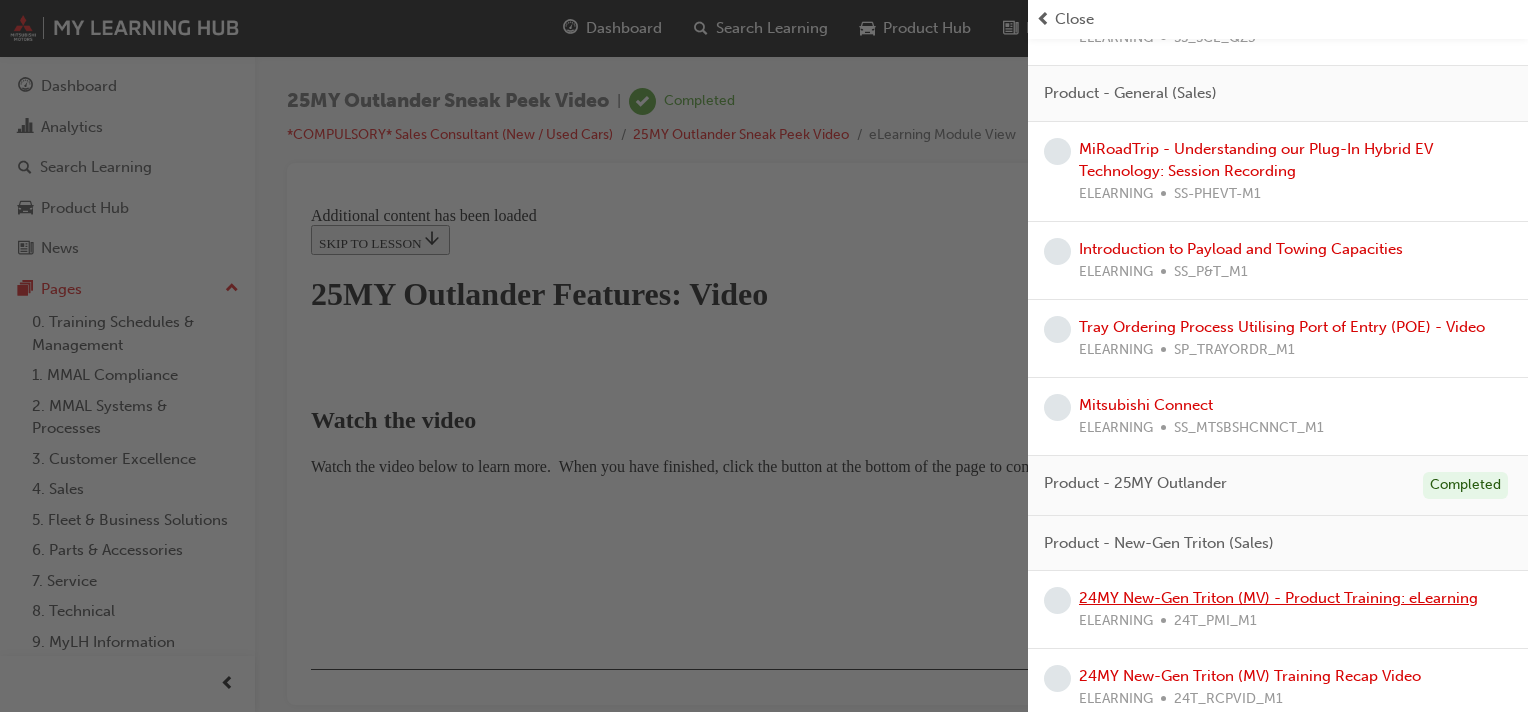 click on "24MY New-Gen Triton (MV) - Product Training: eLearning" at bounding box center [1278, 598] 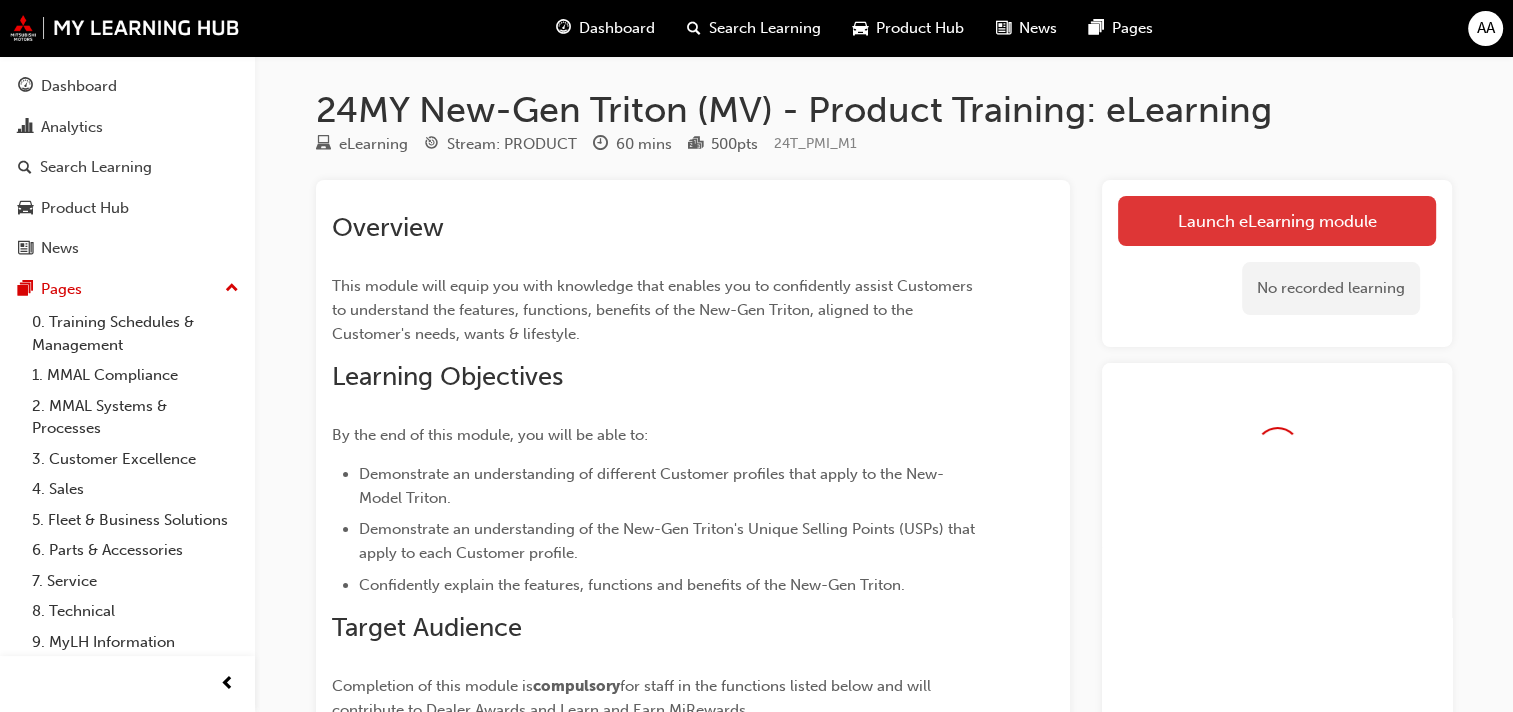 click on "Launch eLearning module" at bounding box center (1277, 221) 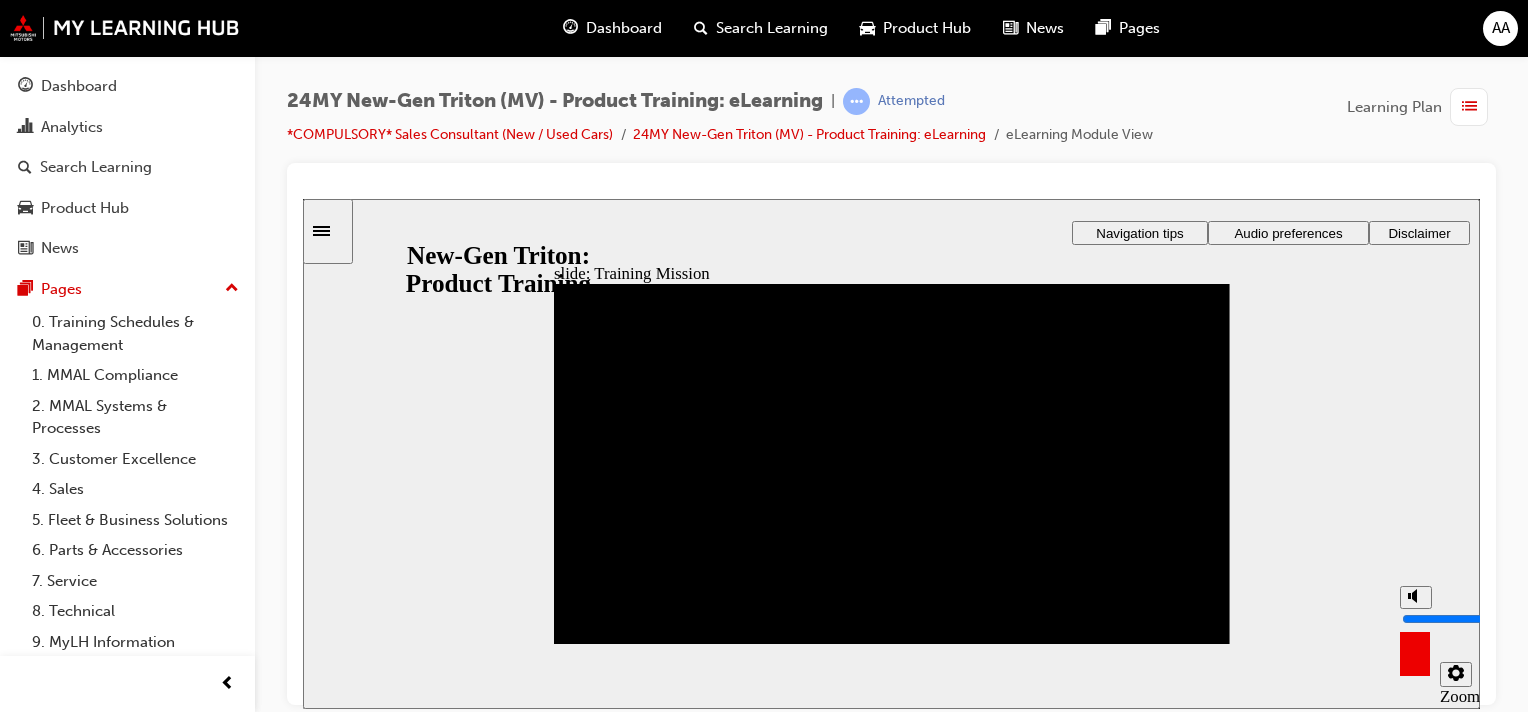 scroll, scrollTop: 0, scrollLeft: 0, axis: both 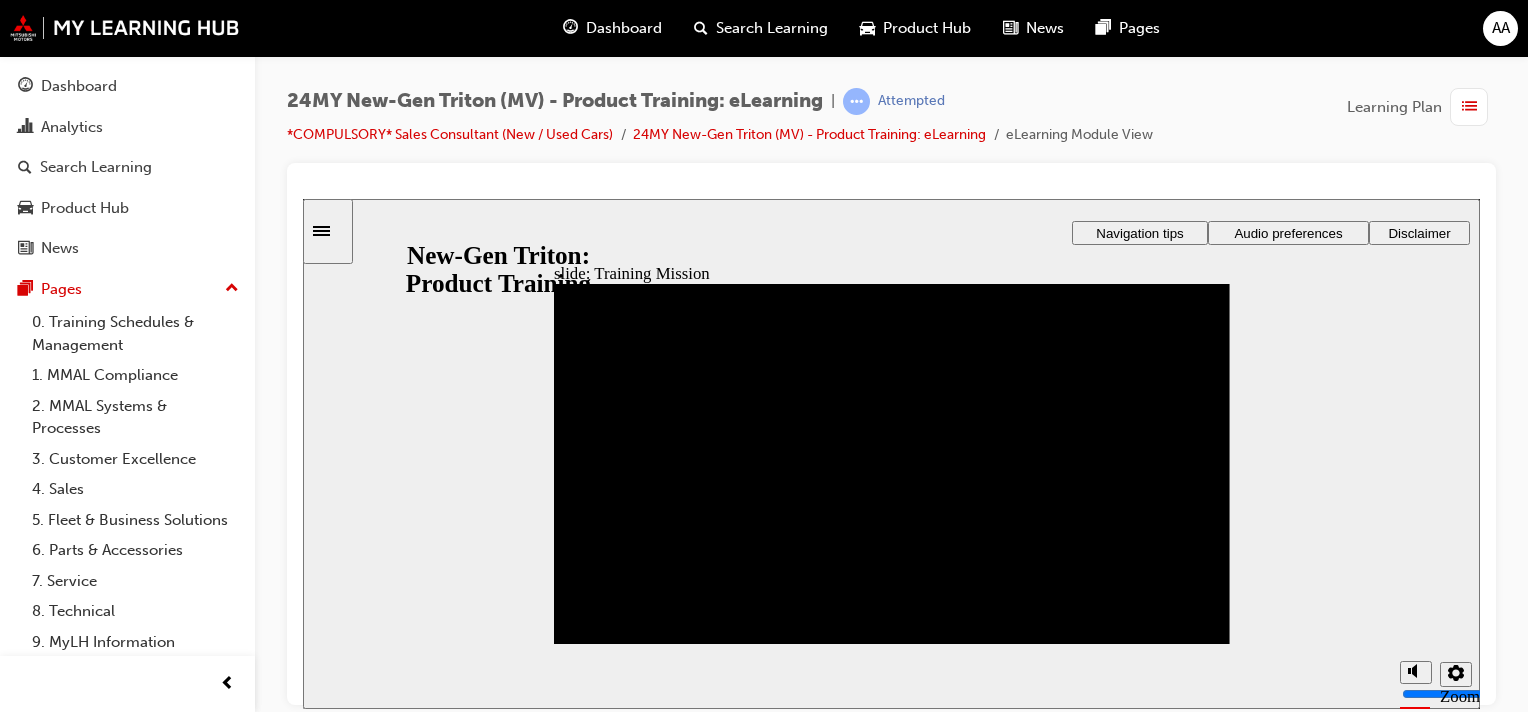 click 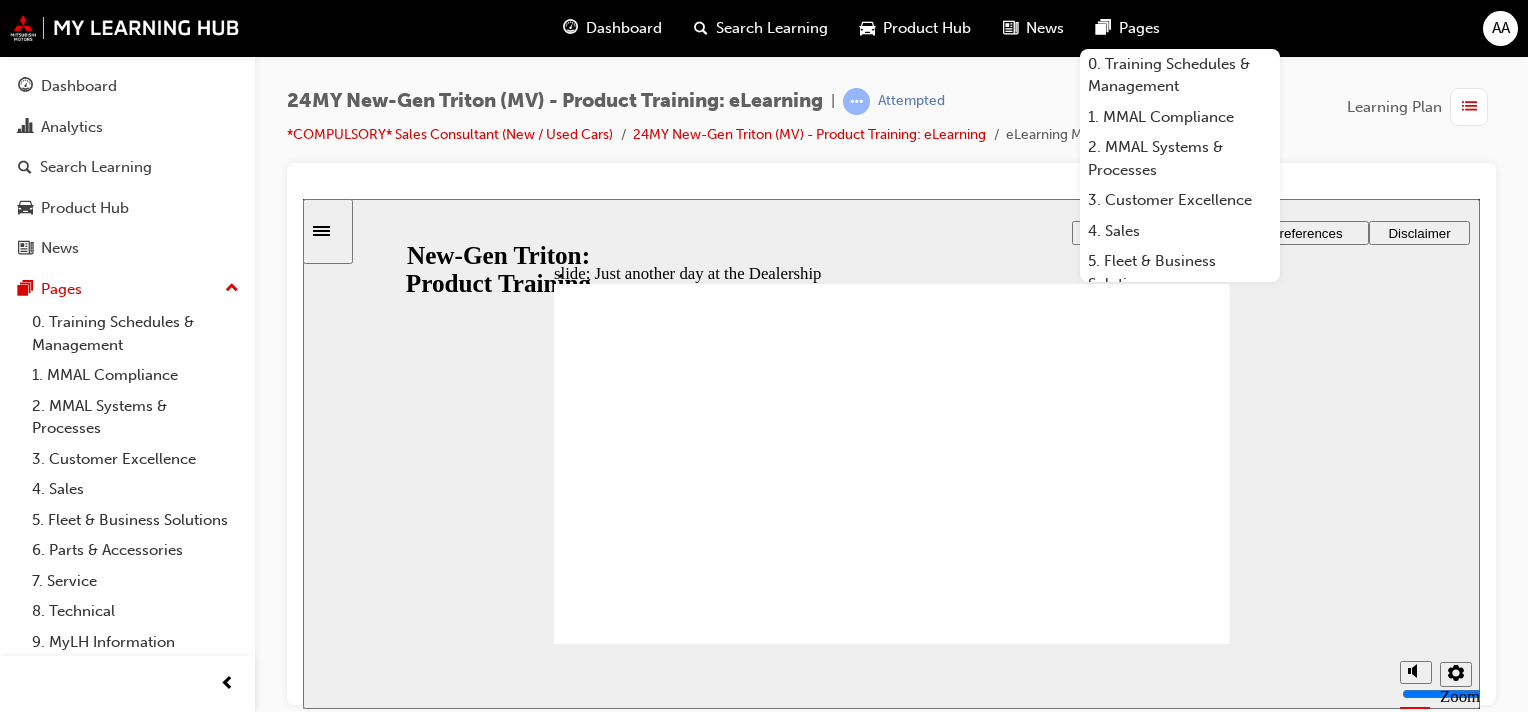 click 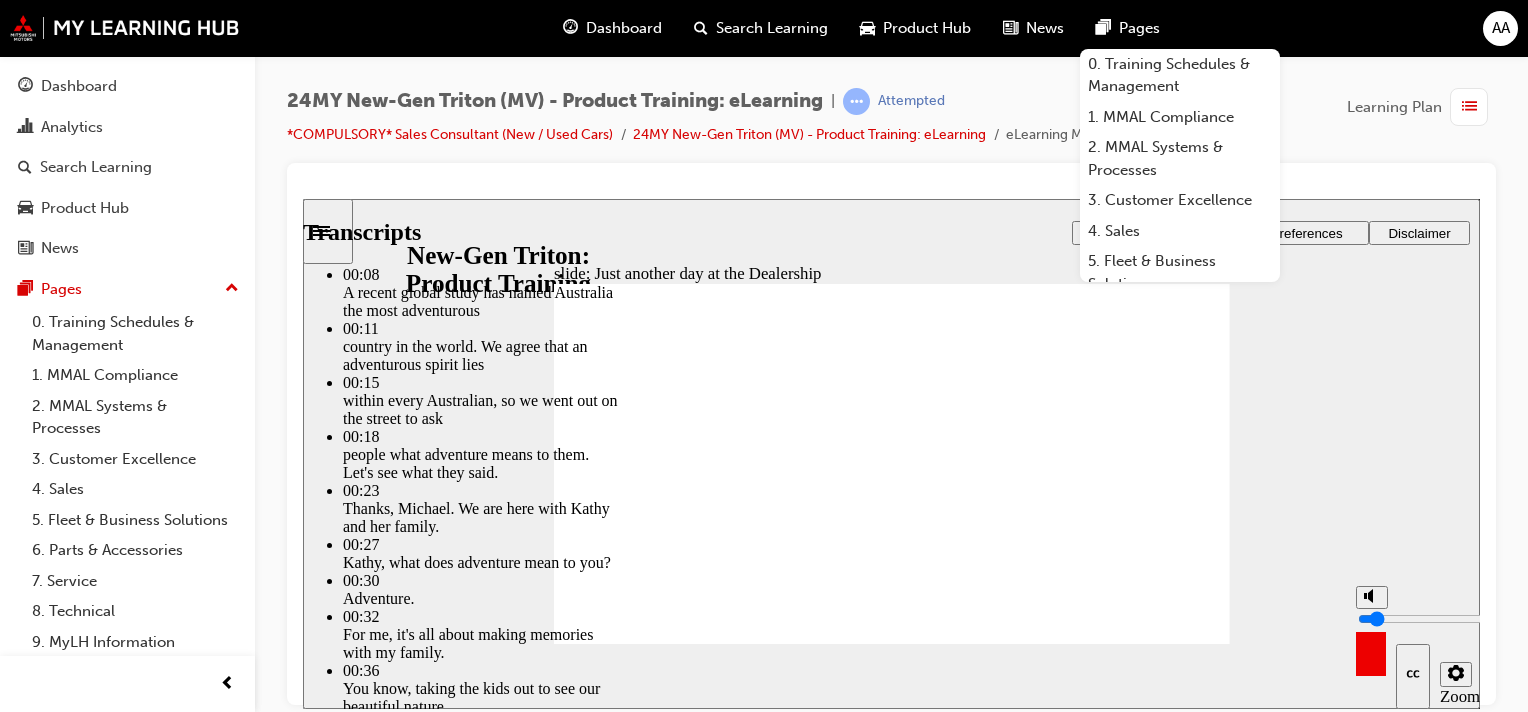 type on "1" 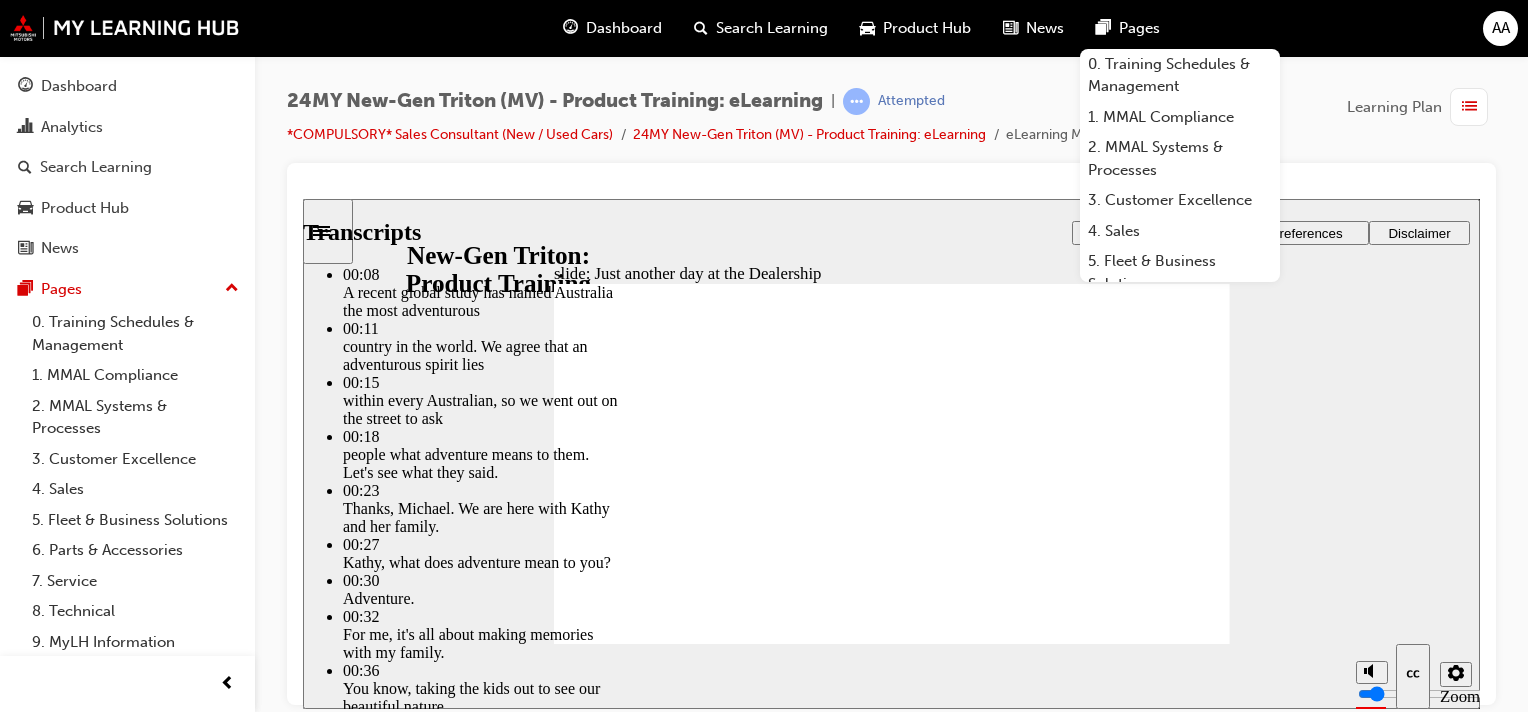 click at bounding box center (688, 4580) 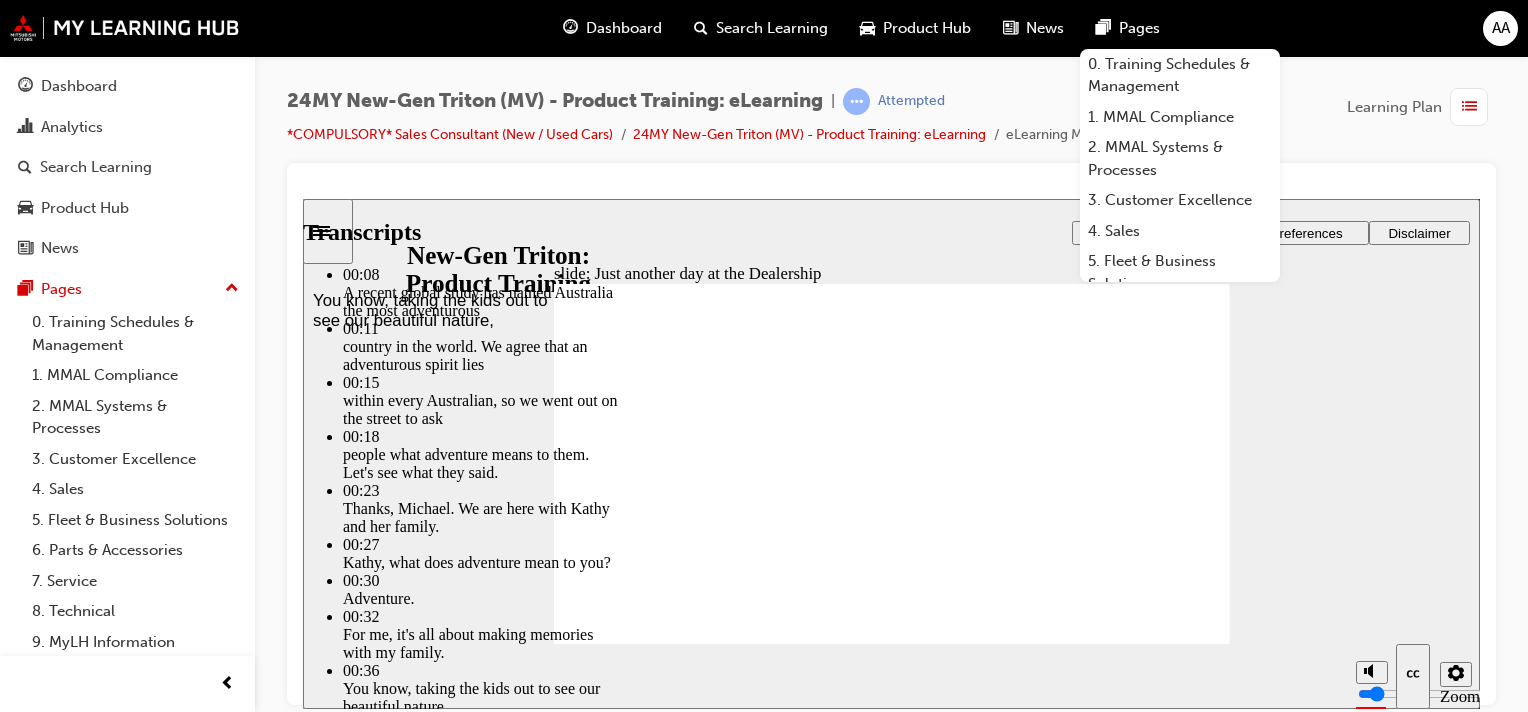 click on "[YEAR]New-Gen Triton (MV) - Product Training: eLearning | Attempted *COMPULSORY* Sales Consultant (New / Used Cars) [YEAR]New-Gen Triton (MV) - Product Training: eLearning eLearning Module View Learning Plan" at bounding box center [891, 125] 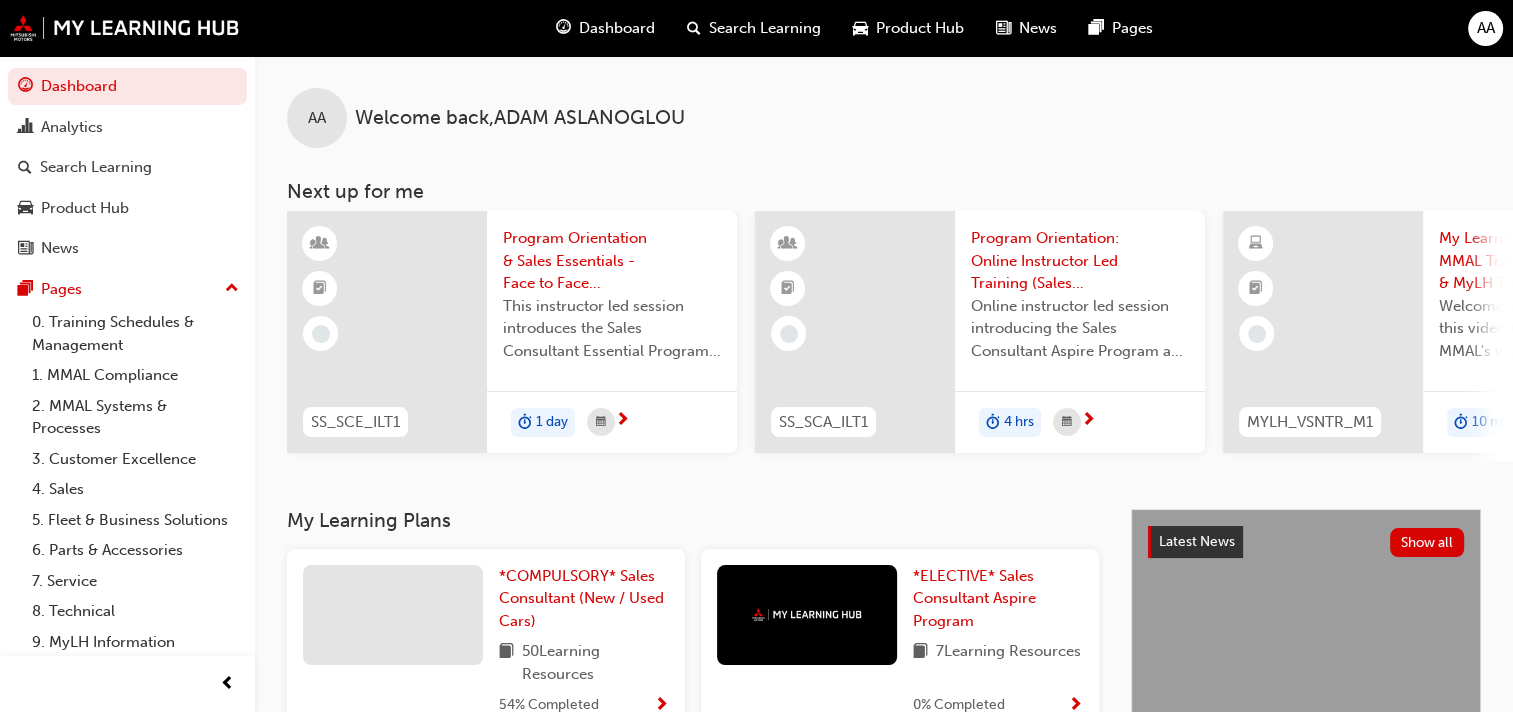 scroll, scrollTop: 200, scrollLeft: 0, axis: vertical 